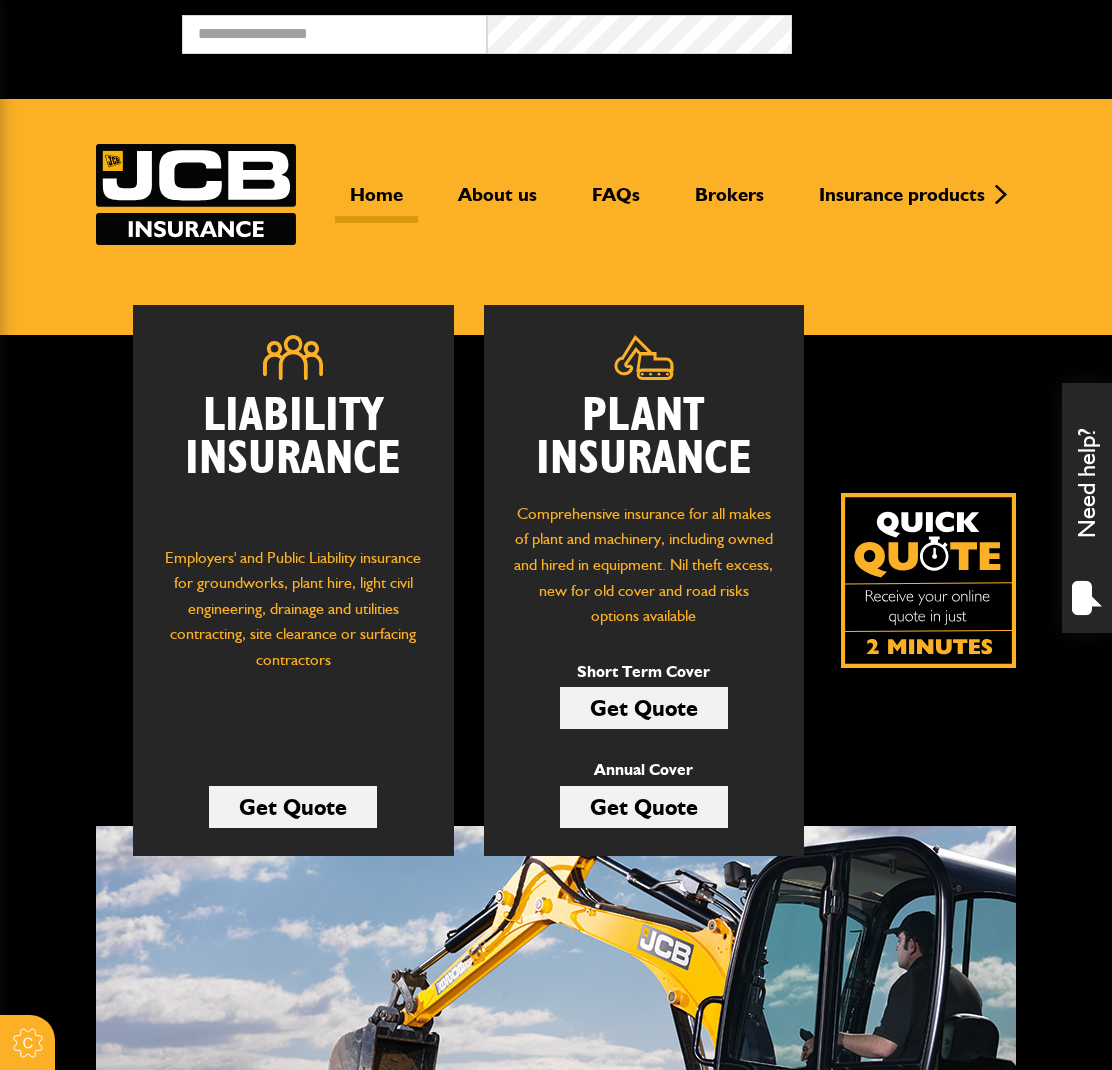 scroll, scrollTop: 0, scrollLeft: 0, axis: both 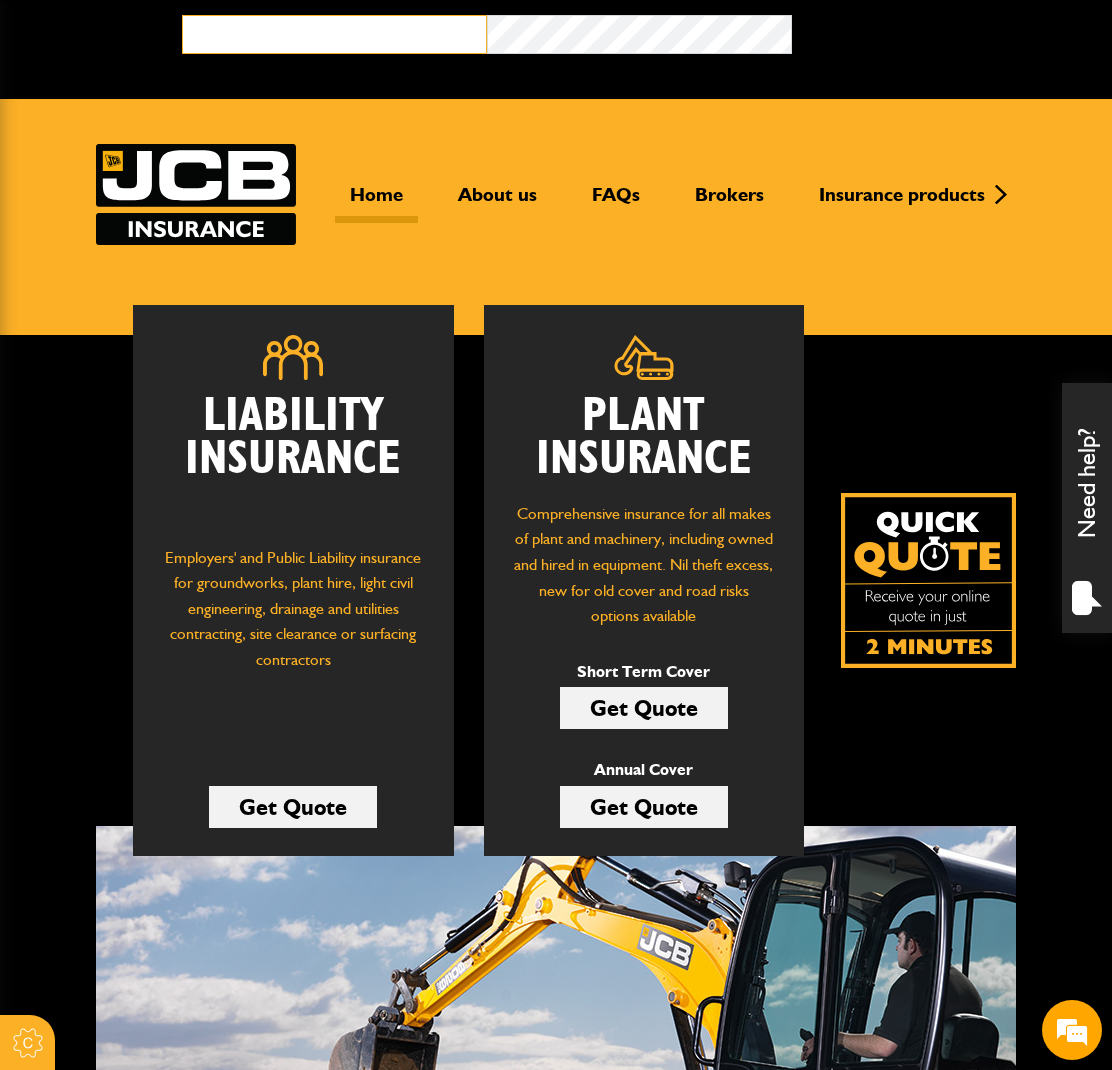 type on "**********" 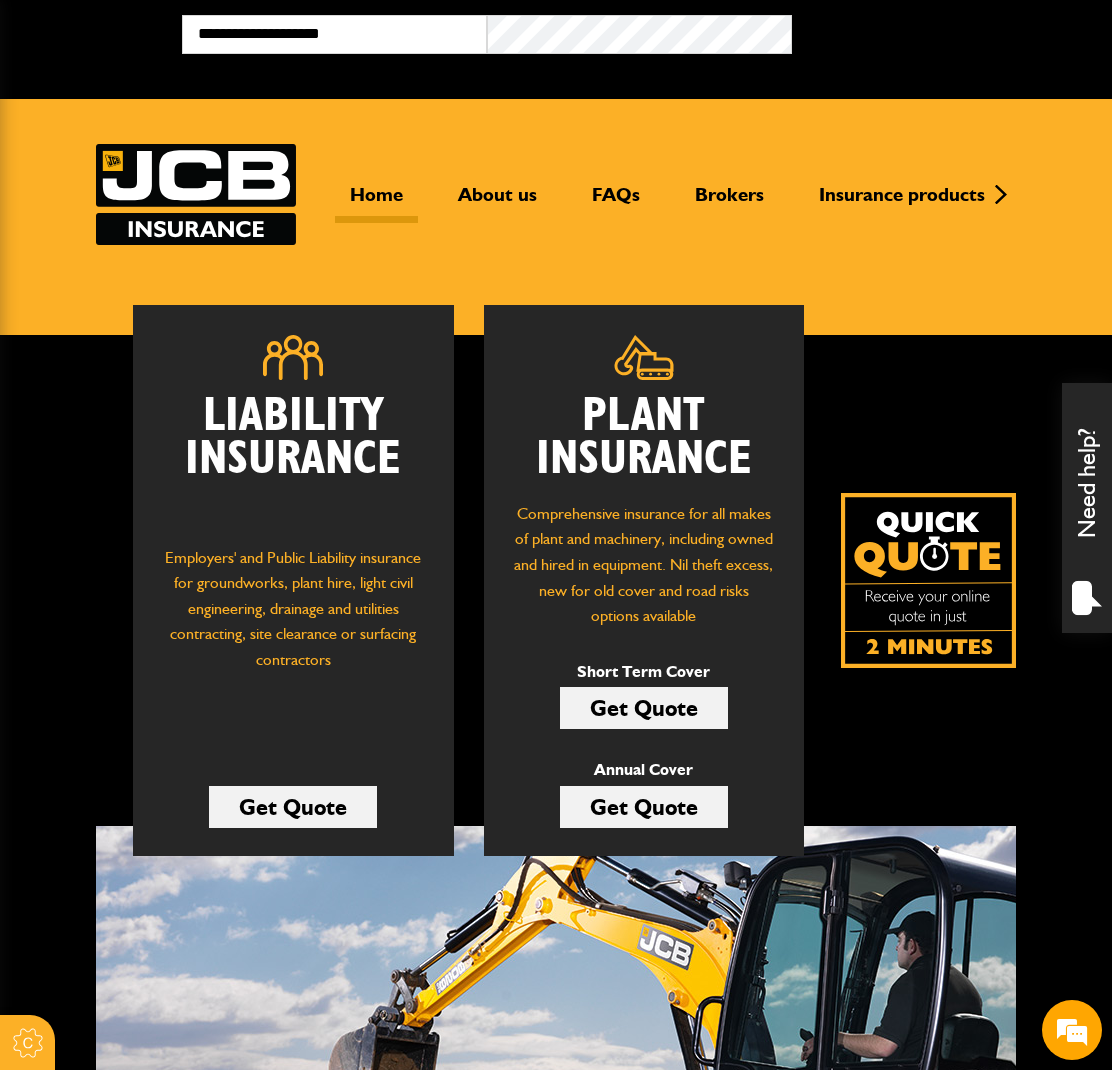 click on "Broker Login" at bounding box center (944, 34) 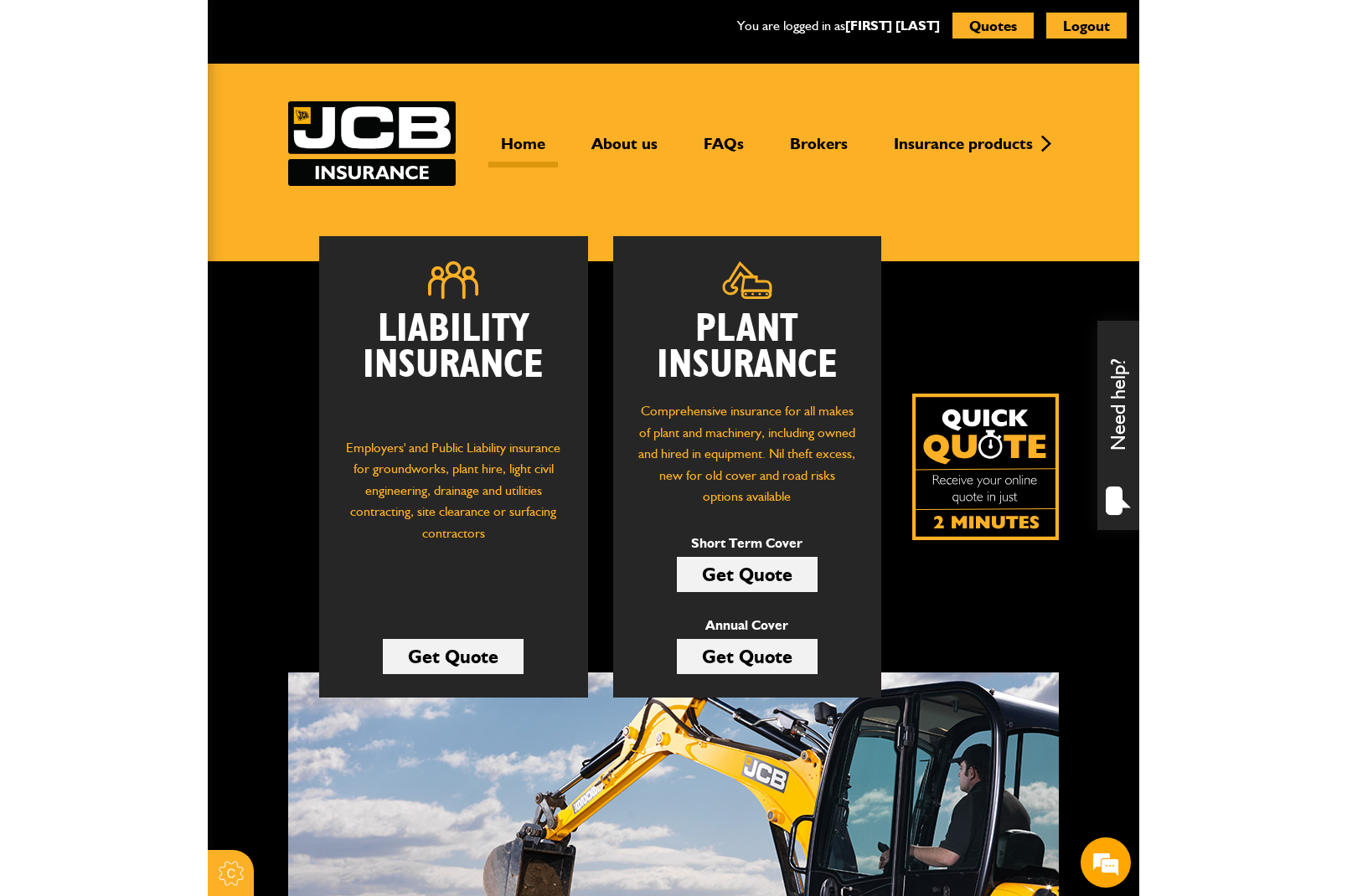 scroll, scrollTop: 0, scrollLeft: 0, axis: both 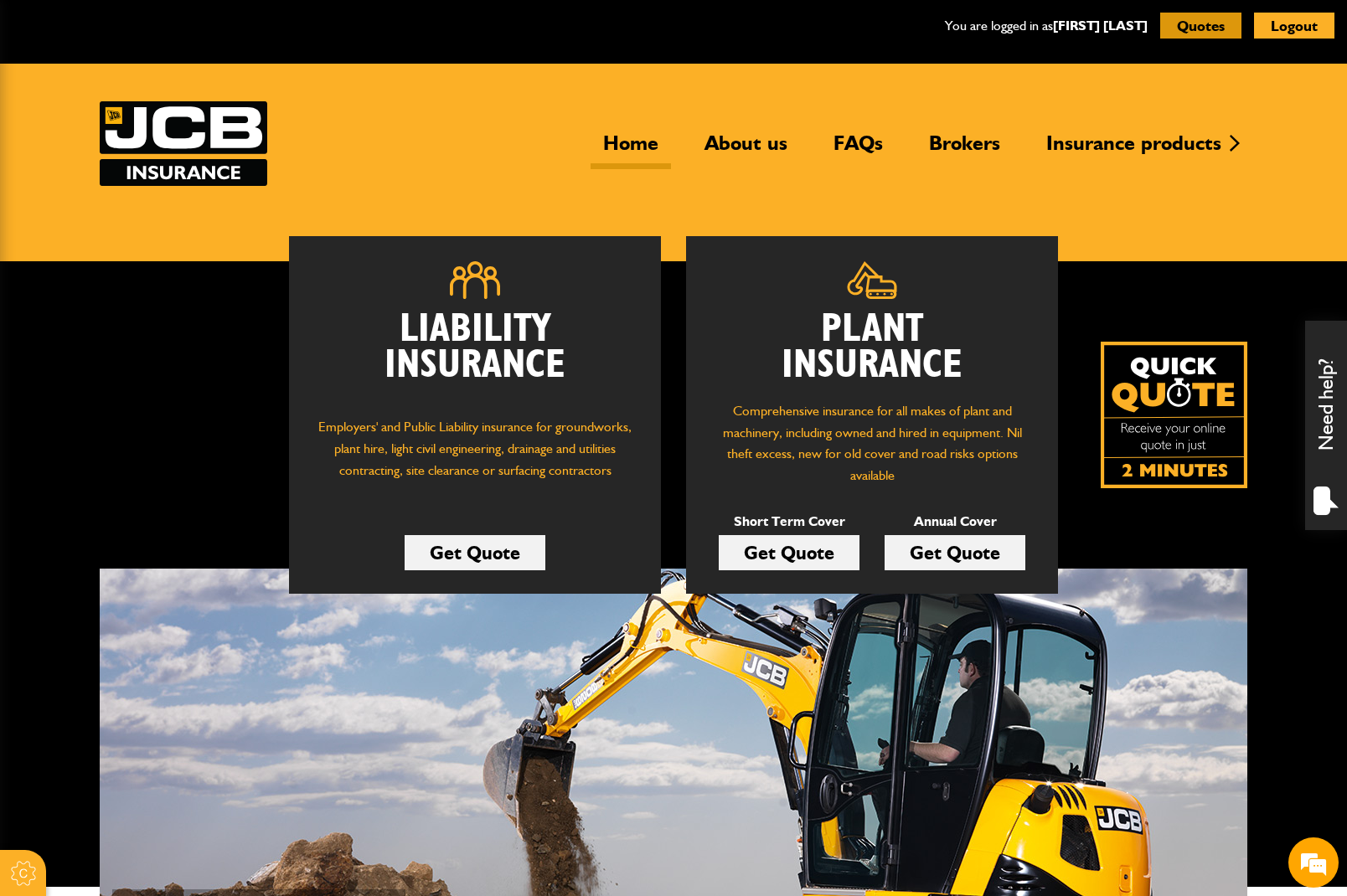 click on "Quotes" at bounding box center [1200, 25] 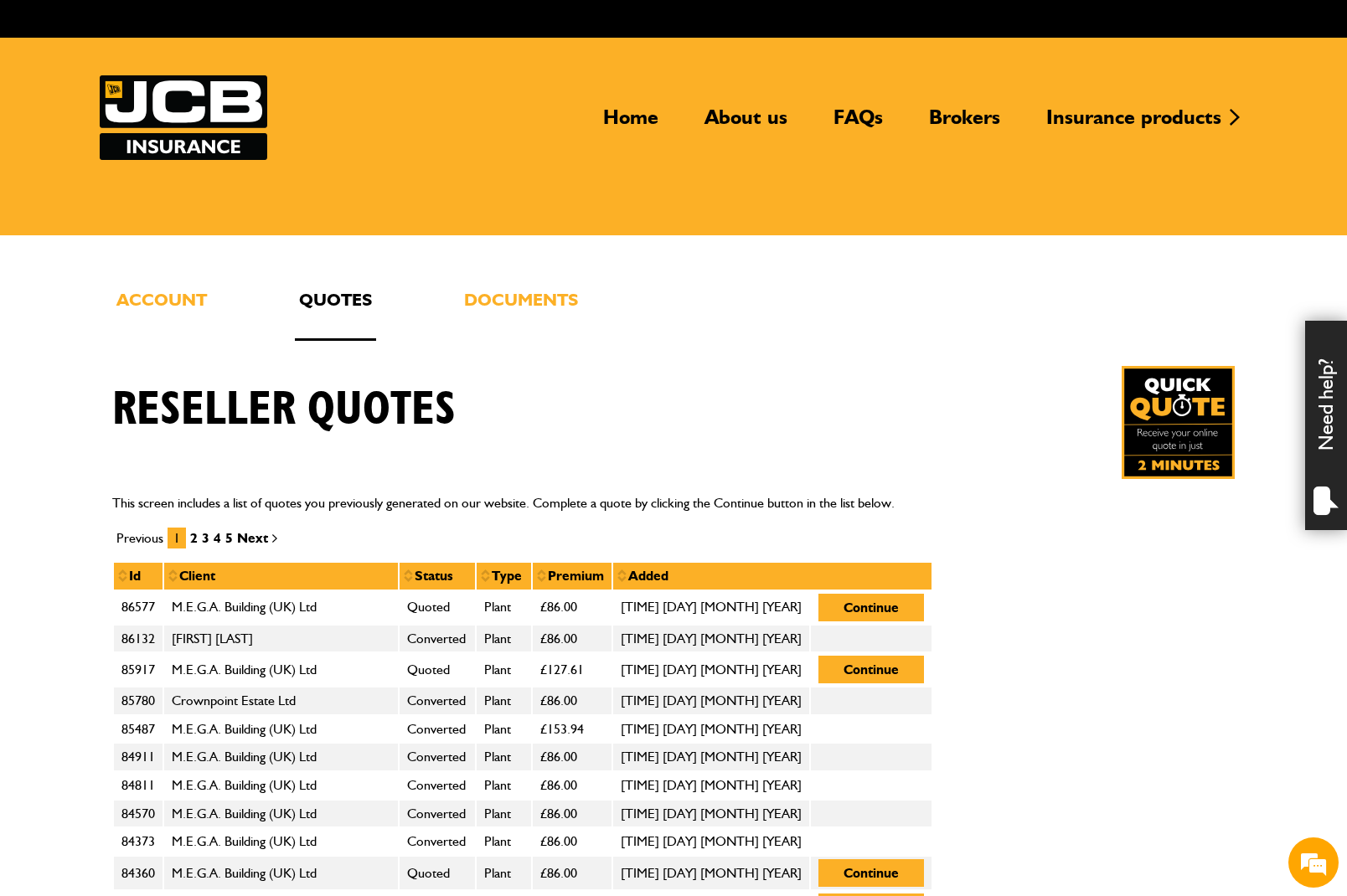 scroll, scrollTop: 0, scrollLeft: 0, axis: both 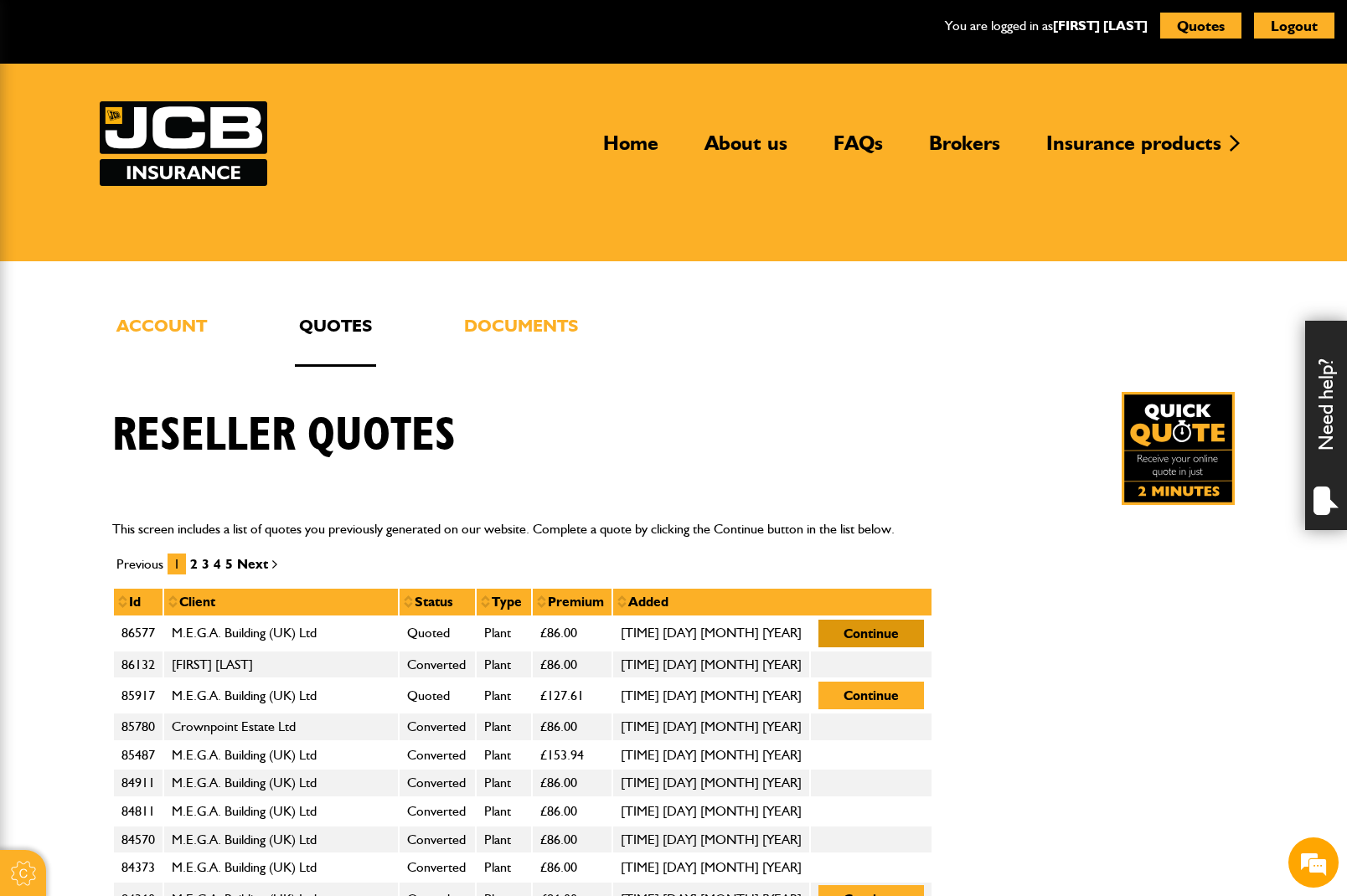 click on "Continue" at bounding box center (871, 633) 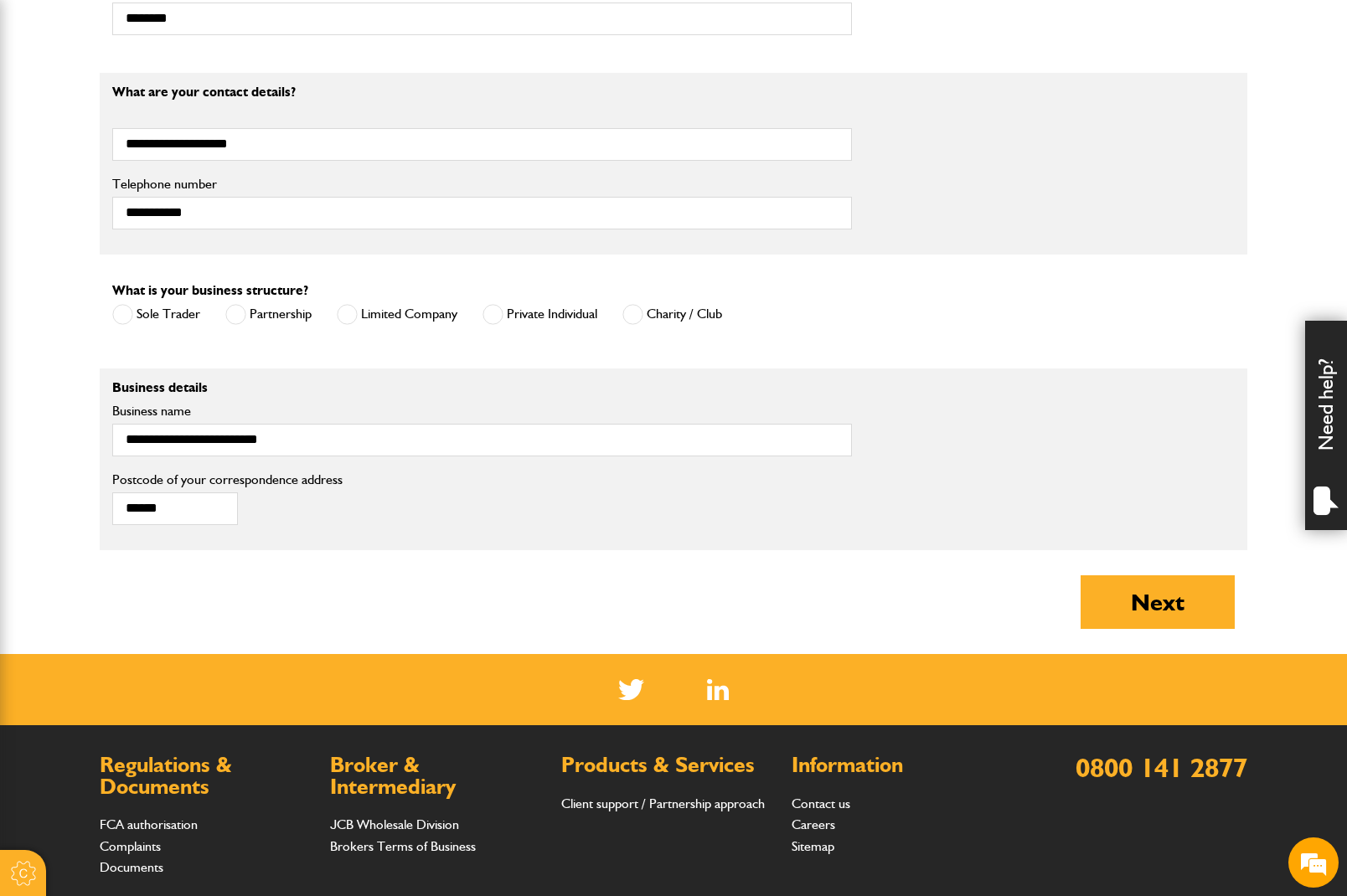 scroll, scrollTop: 921, scrollLeft: 0, axis: vertical 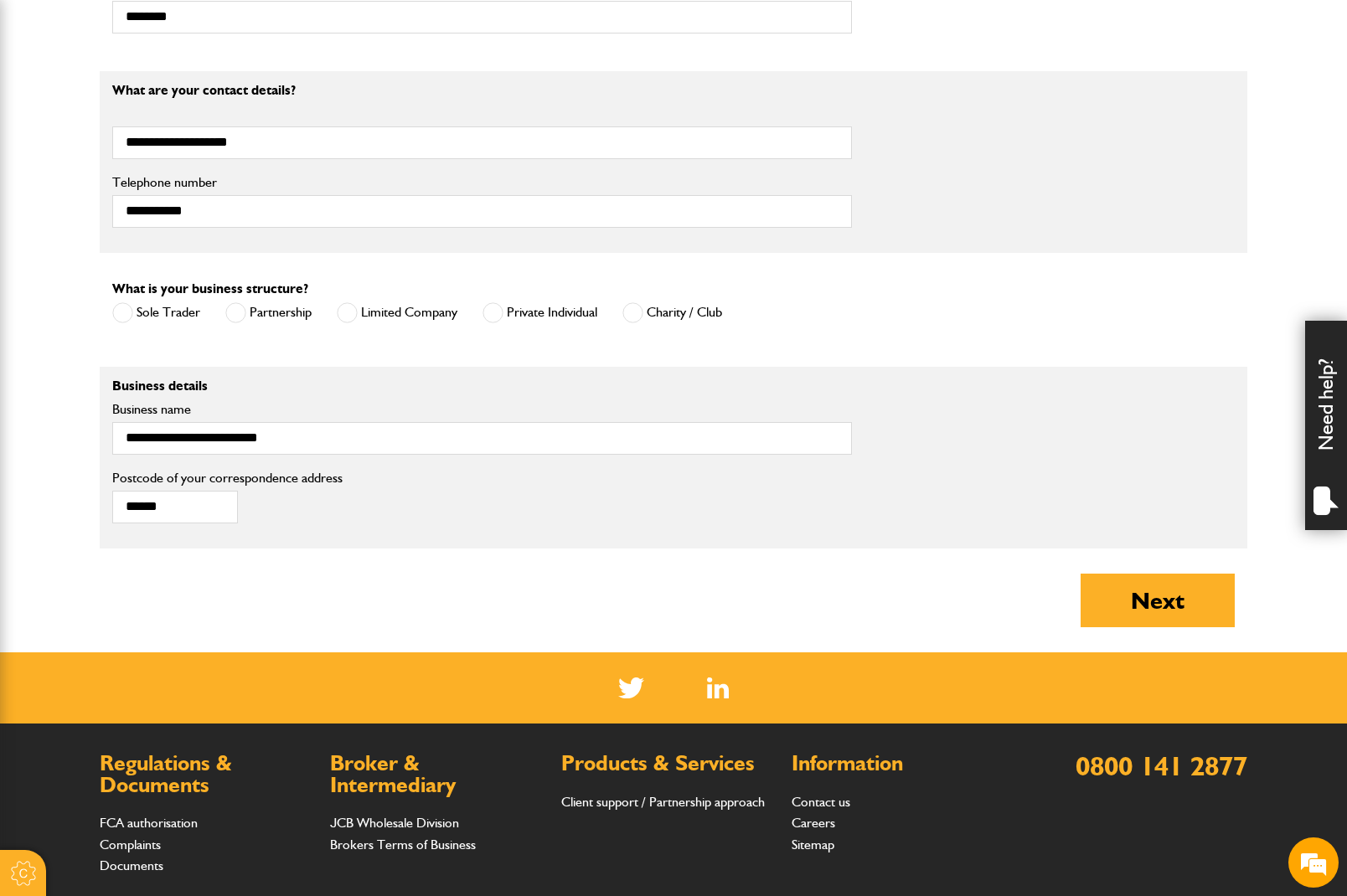 drag, startPoint x: 1329, startPoint y: 69, endPoint x: 1680, endPoint y: 55, distance: 351.2791 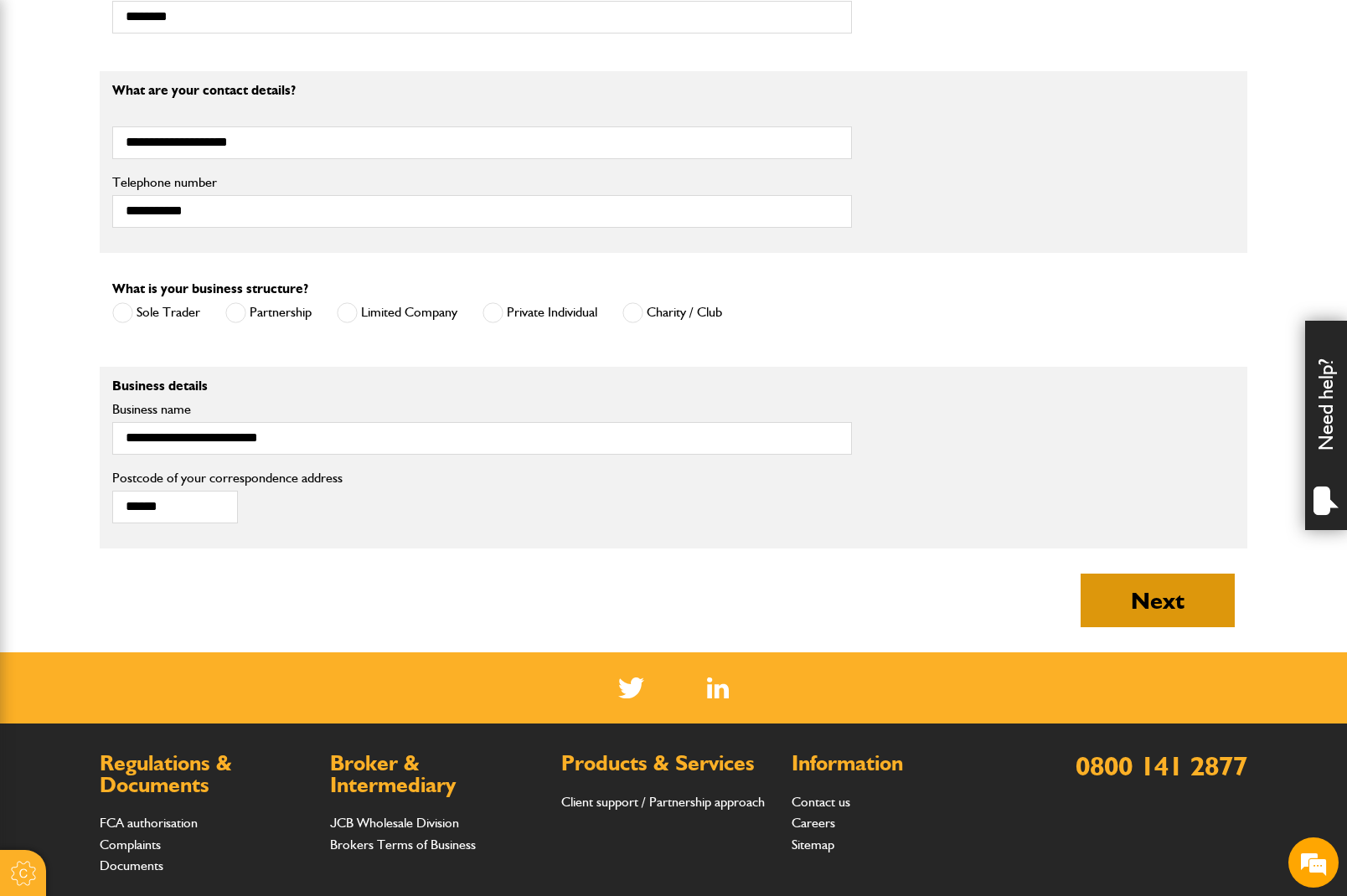 click on "Next" at bounding box center (1158, 600) 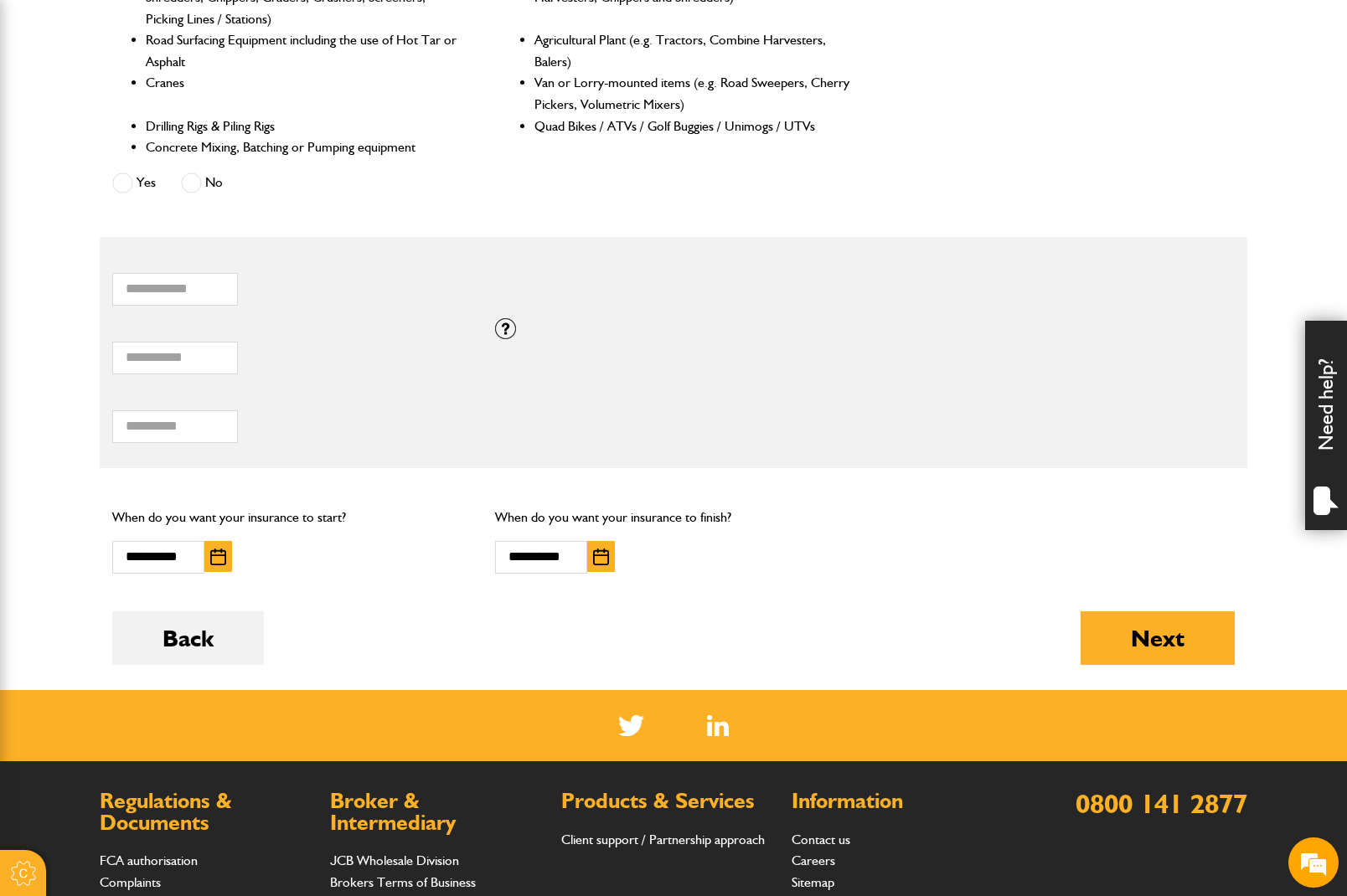 scroll, scrollTop: 837, scrollLeft: 0, axis: vertical 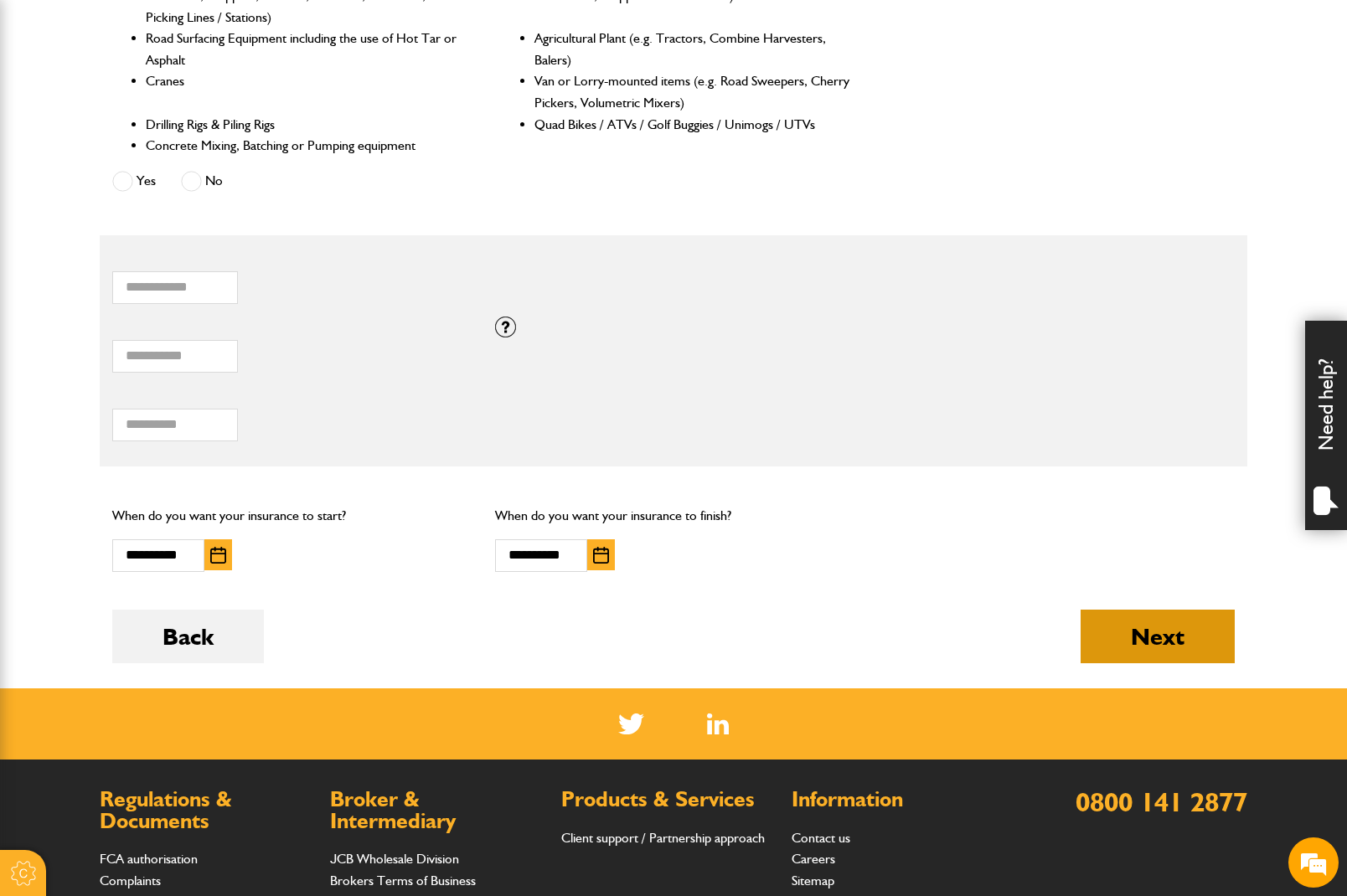 click on "Next" at bounding box center (1158, 636) 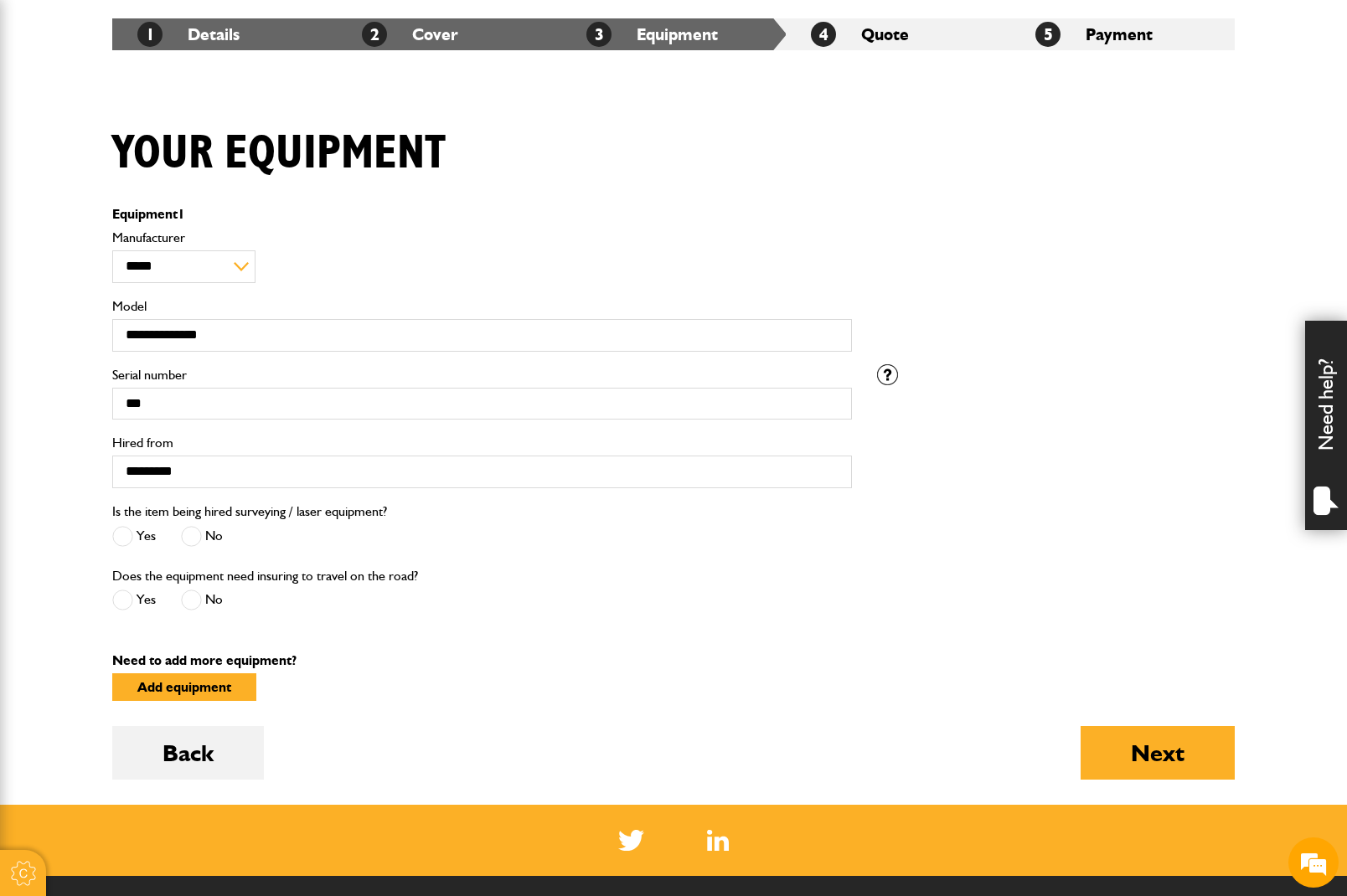 scroll, scrollTop: 335, scrollLeft: 0, axis: vertical 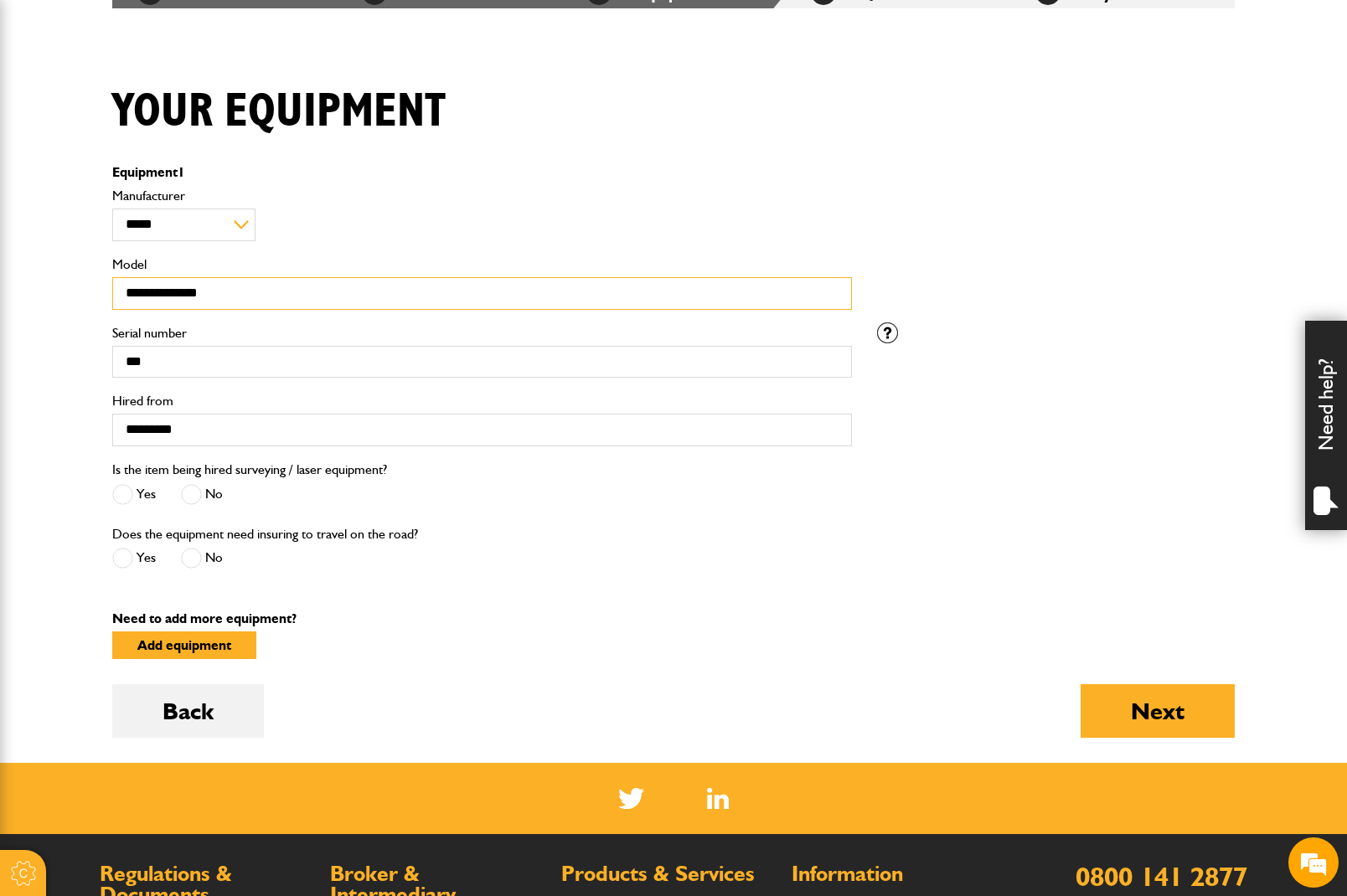 click on "**********" at bounding box center (482, 293) 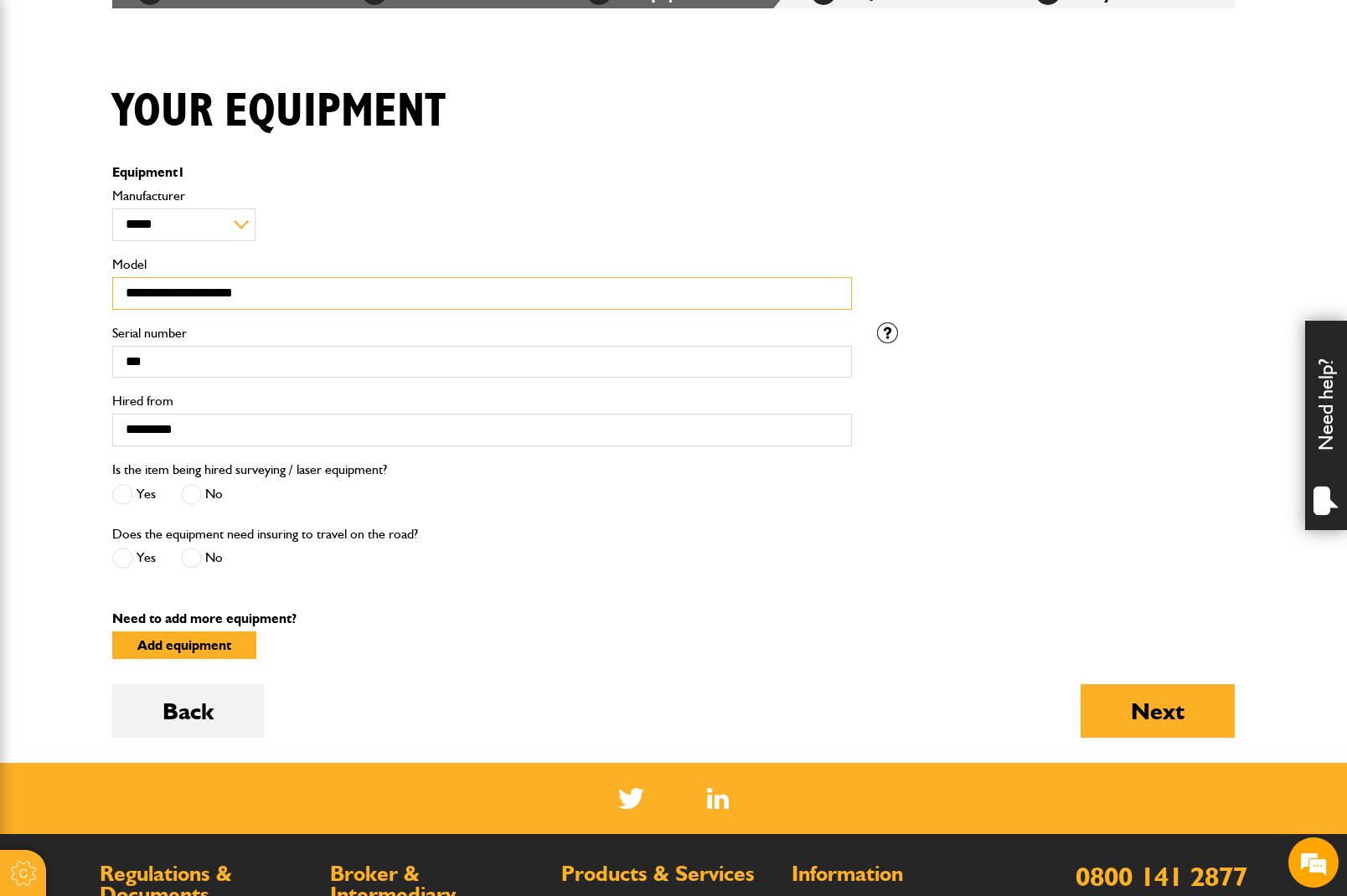 type on "**********" 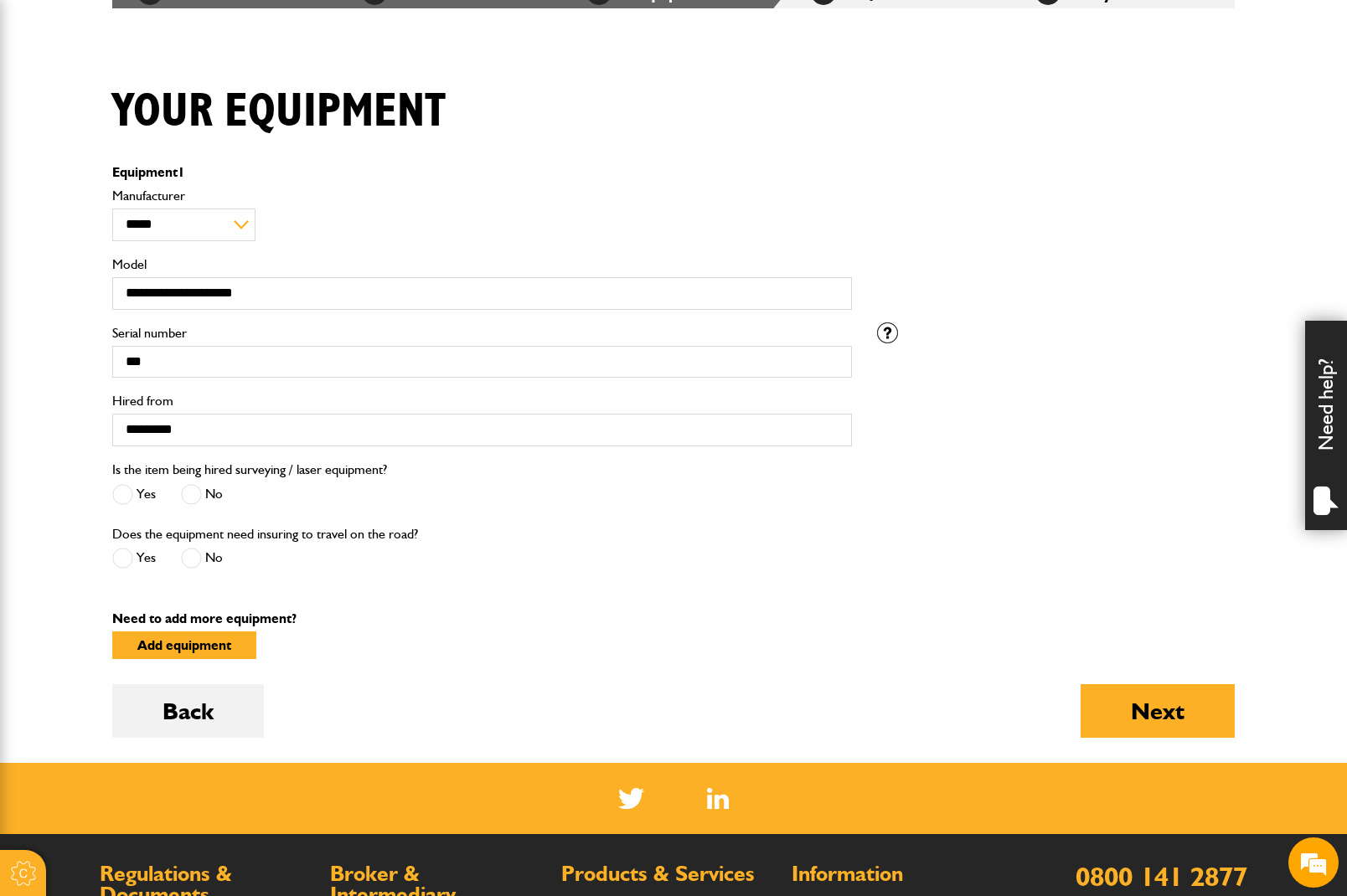 click on "**********" at bounding box center (482, 254) 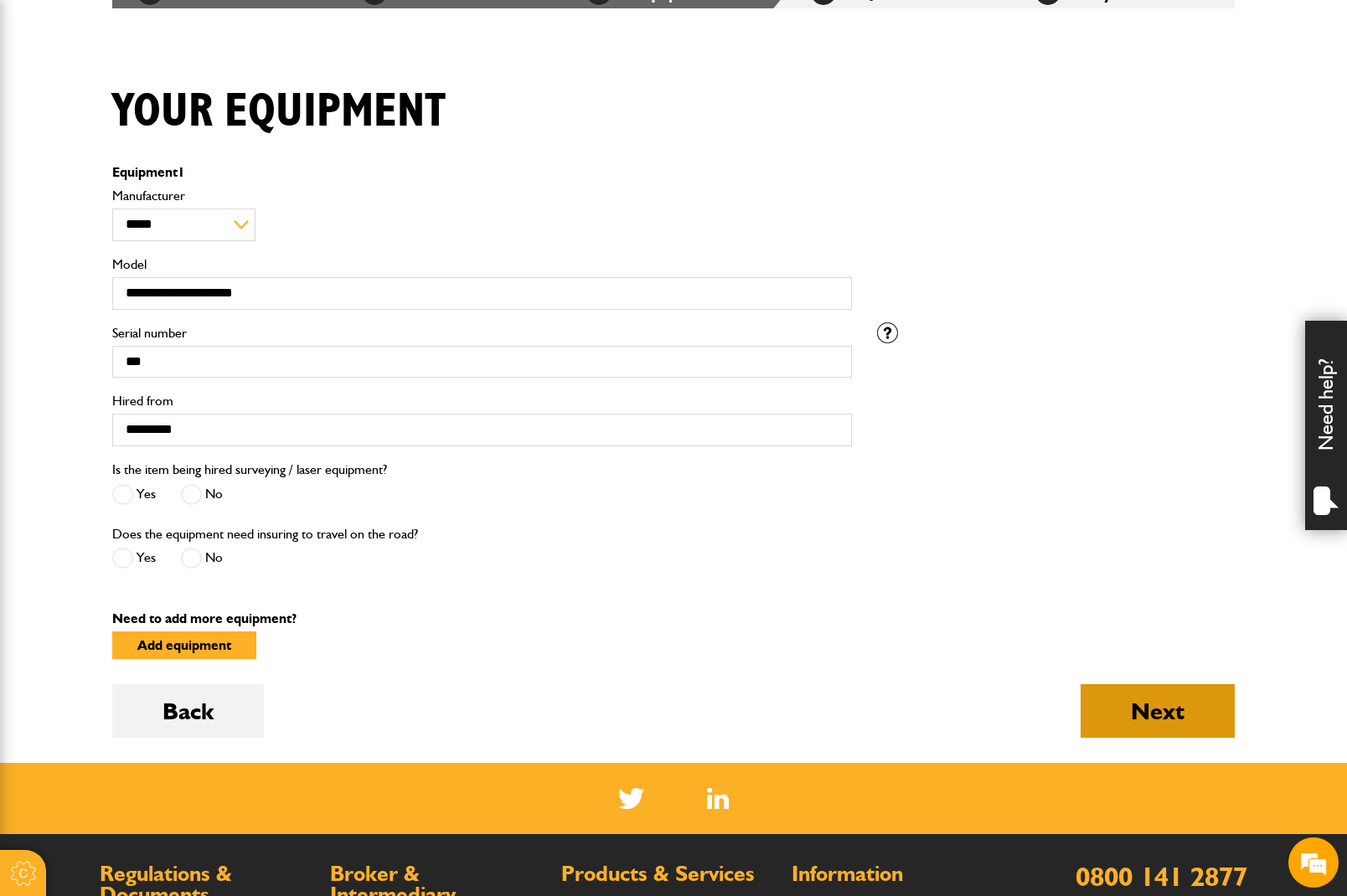 click on "Next" at bounding box center (1158, 711) 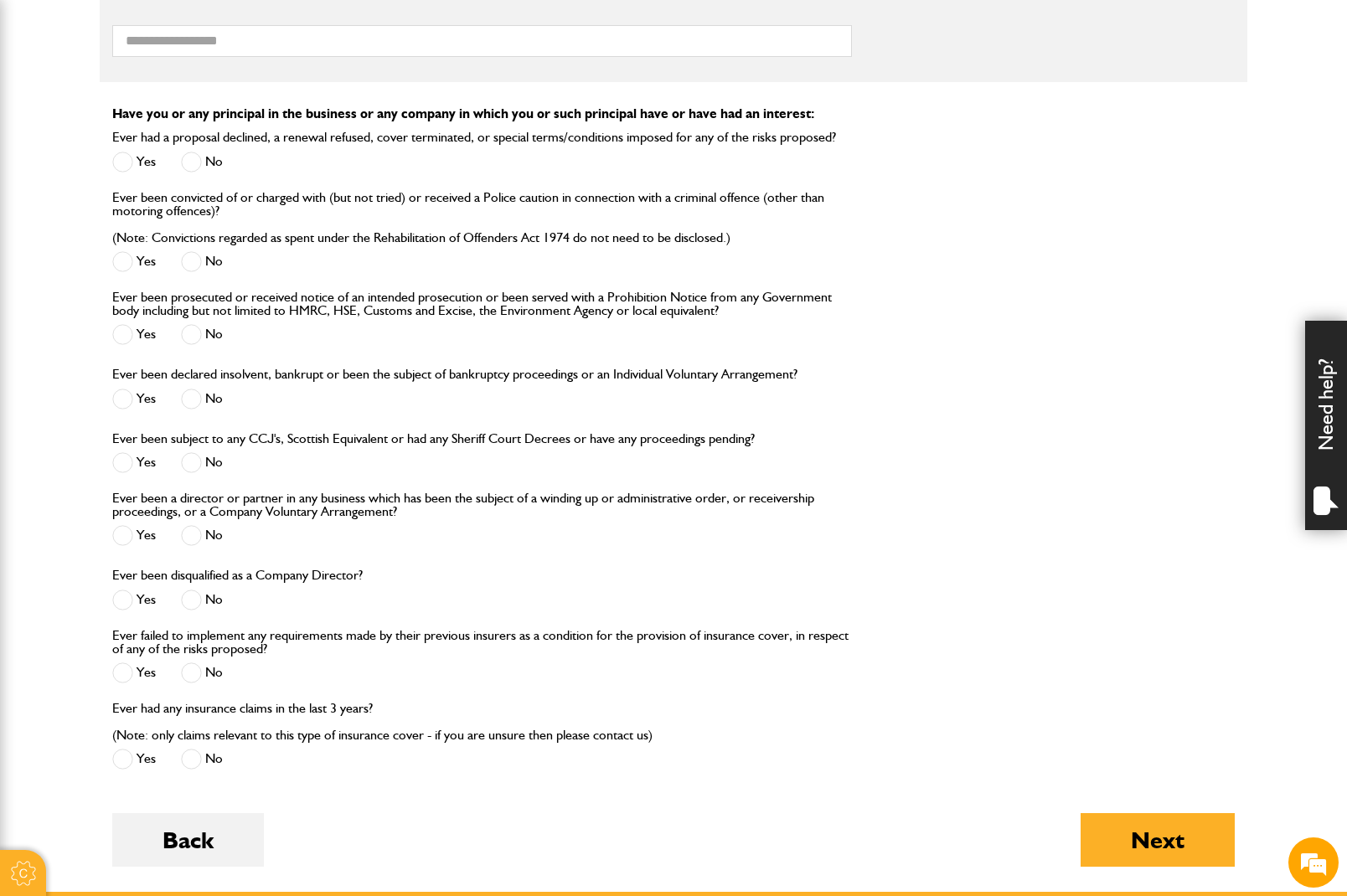 scroll, scrollTop: 1842, scrollLeft: 0, axis: vertical 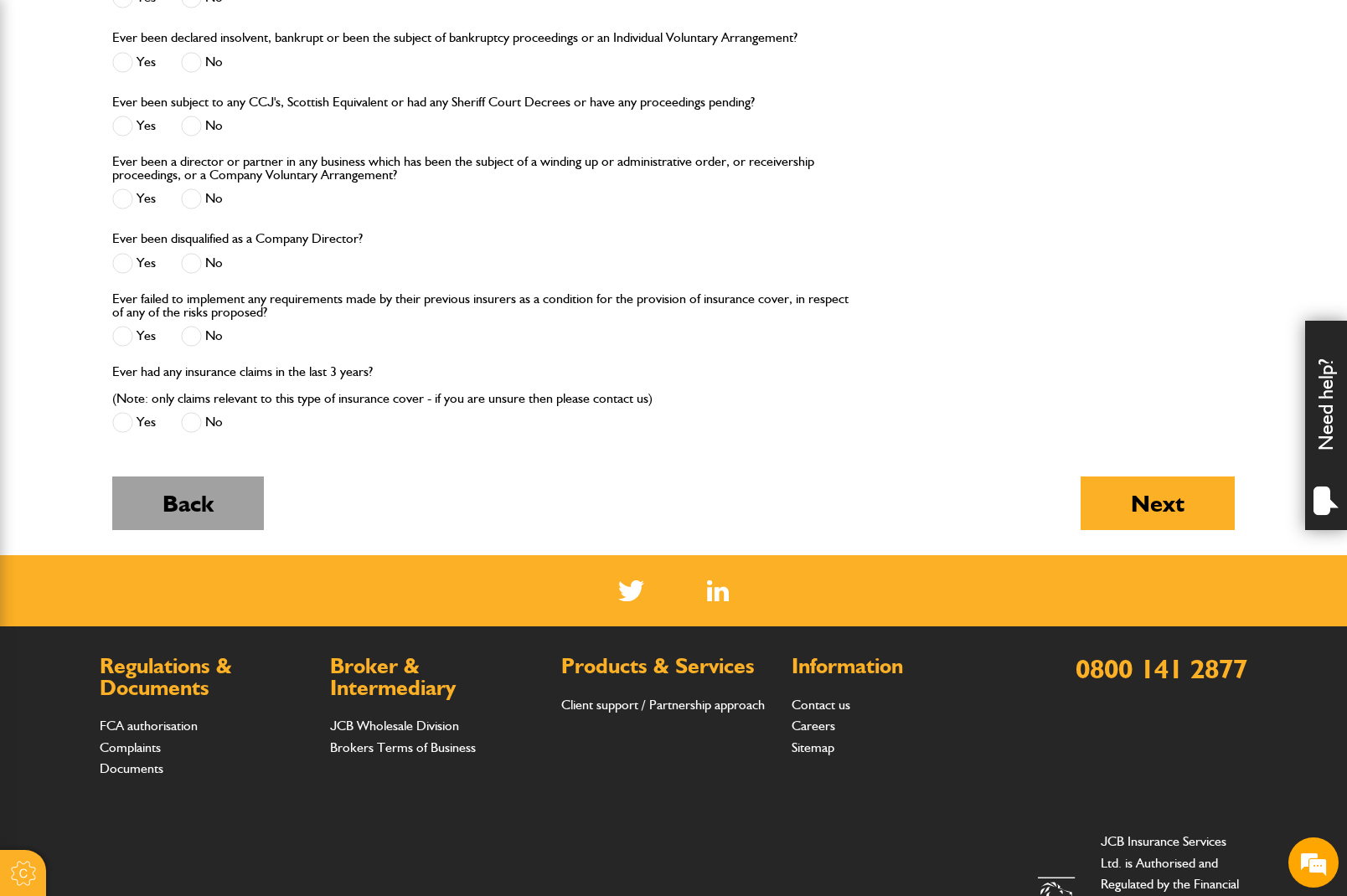 click on "Back" at bounding box center [188, 503] 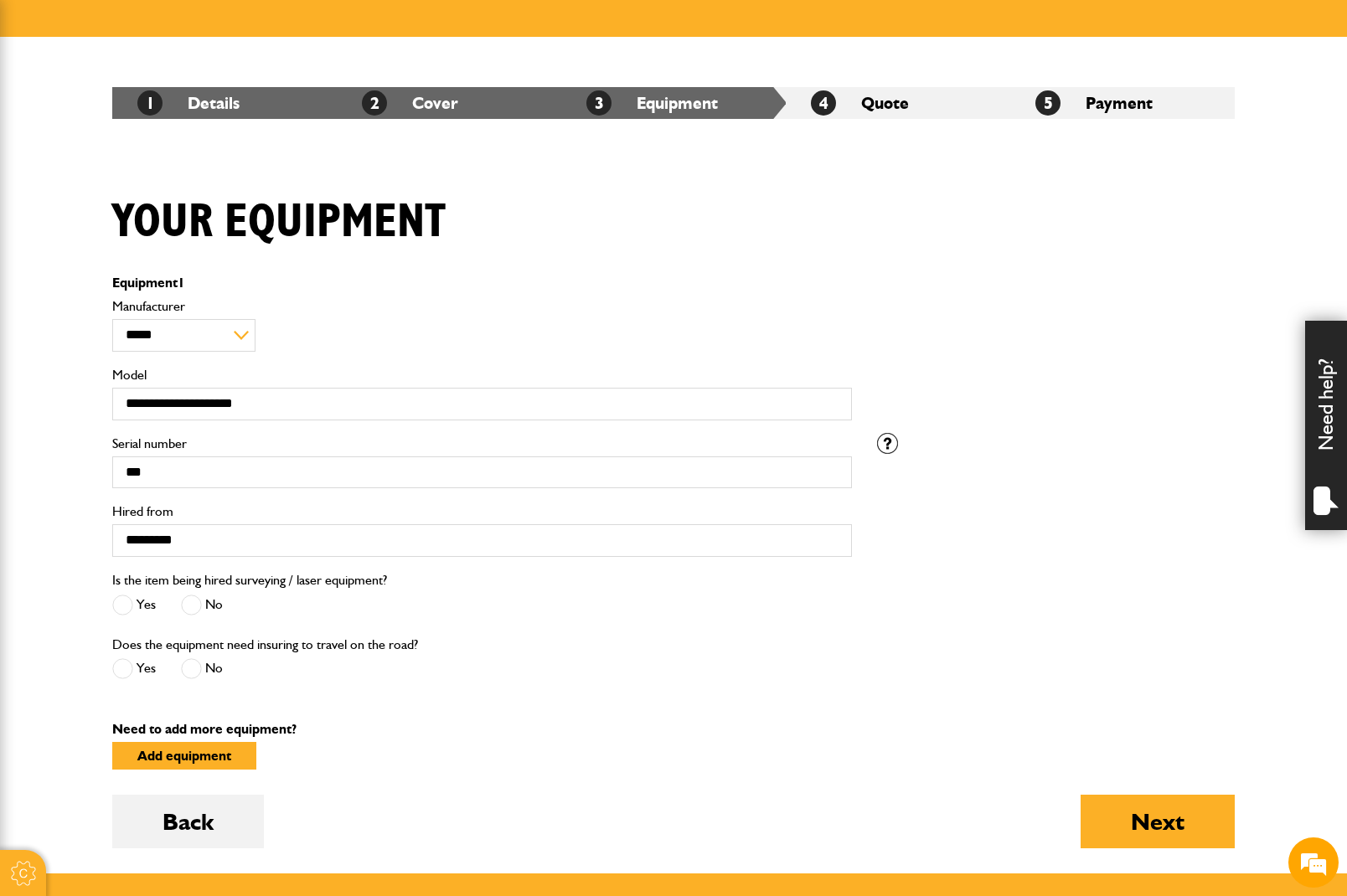scroll, scrollTop: 502, scrollLeft: 0, axis: vertical 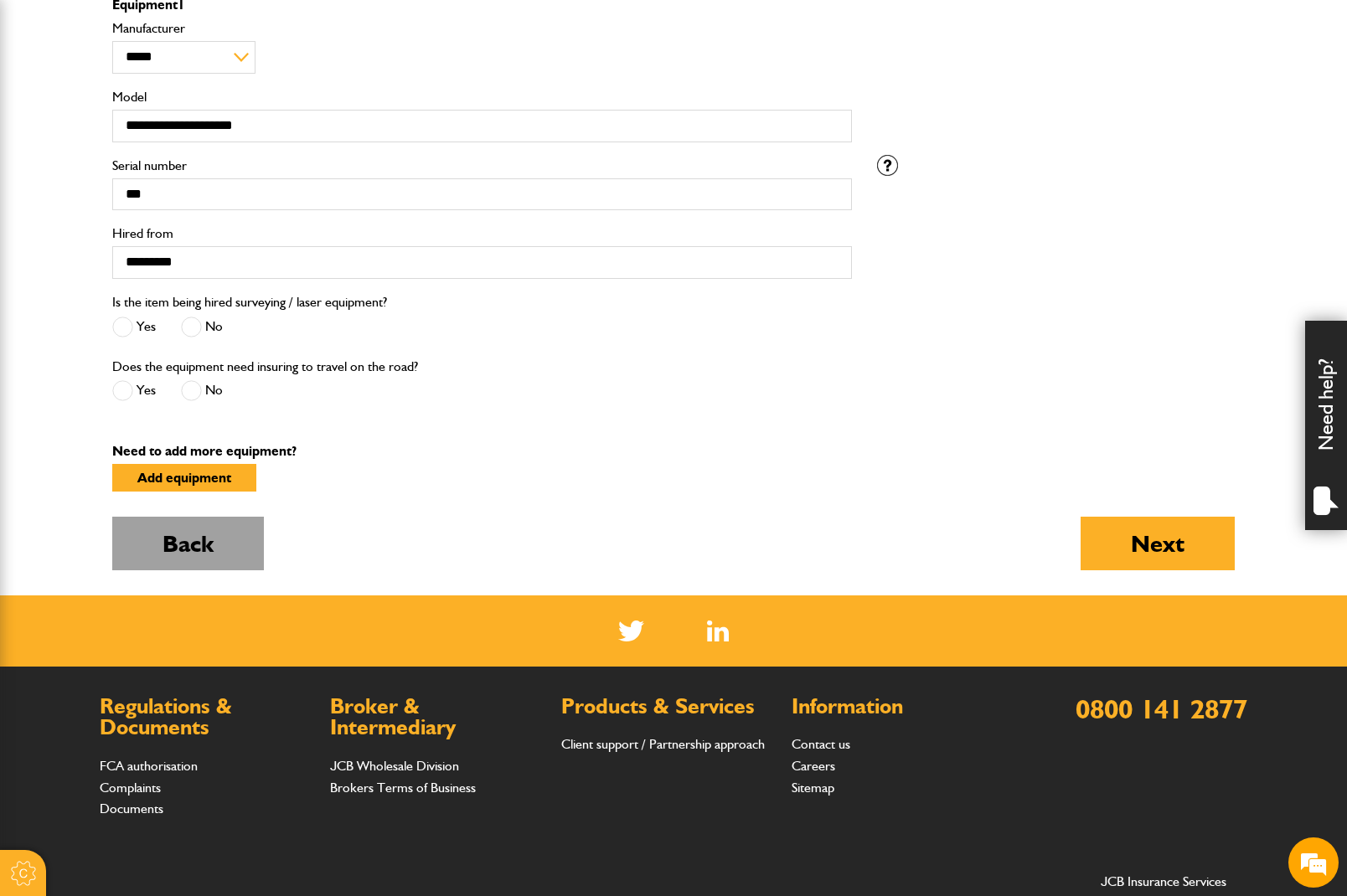 click on "Back" at bounding box center (188, 543) 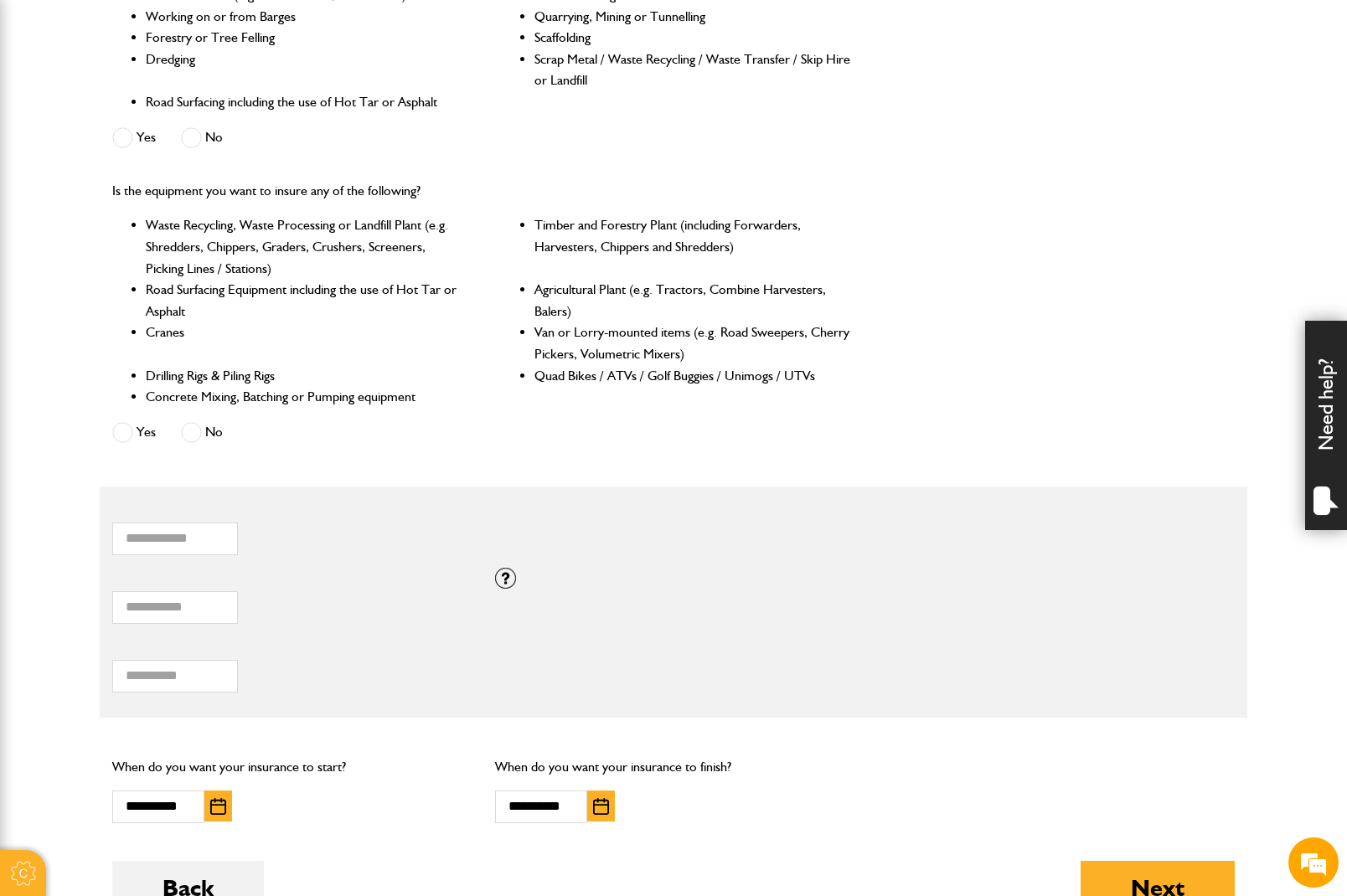 scroll, scrollTop: 704, scrollLeft: 0, axis: vertical 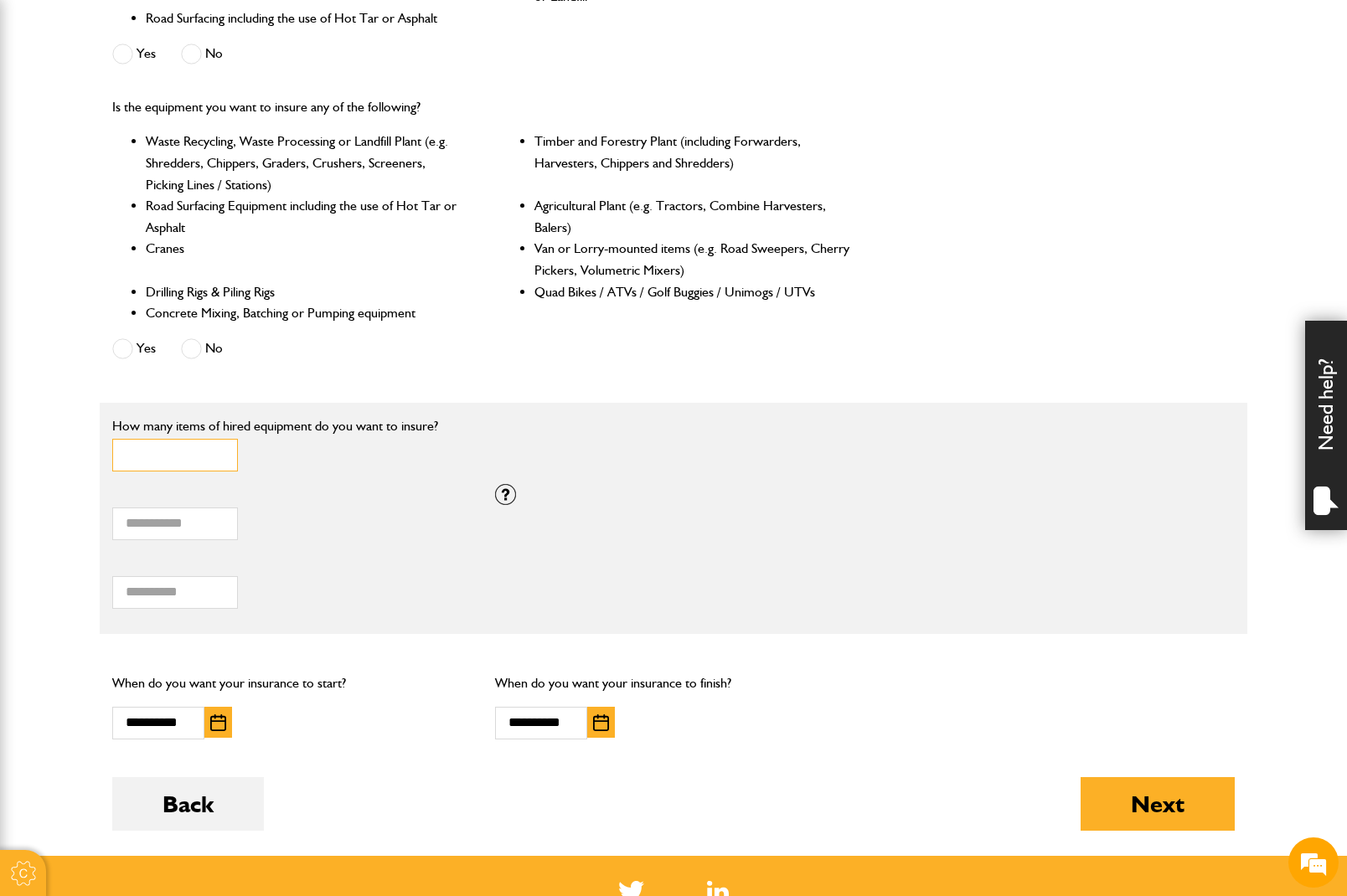 click on "*" at bounding box center (175, 455) 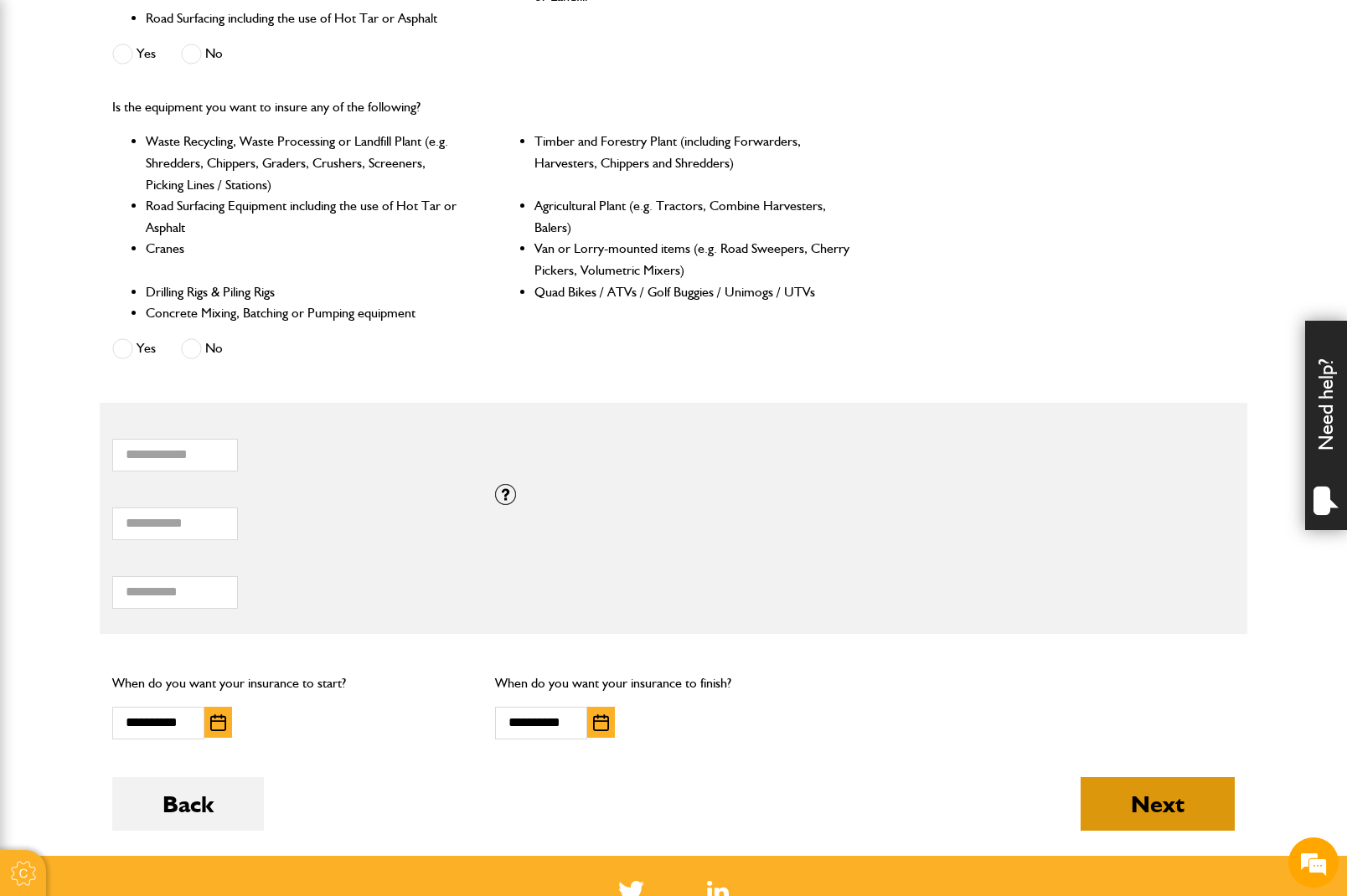 click on "Next" at bounding box center (1158, 804) 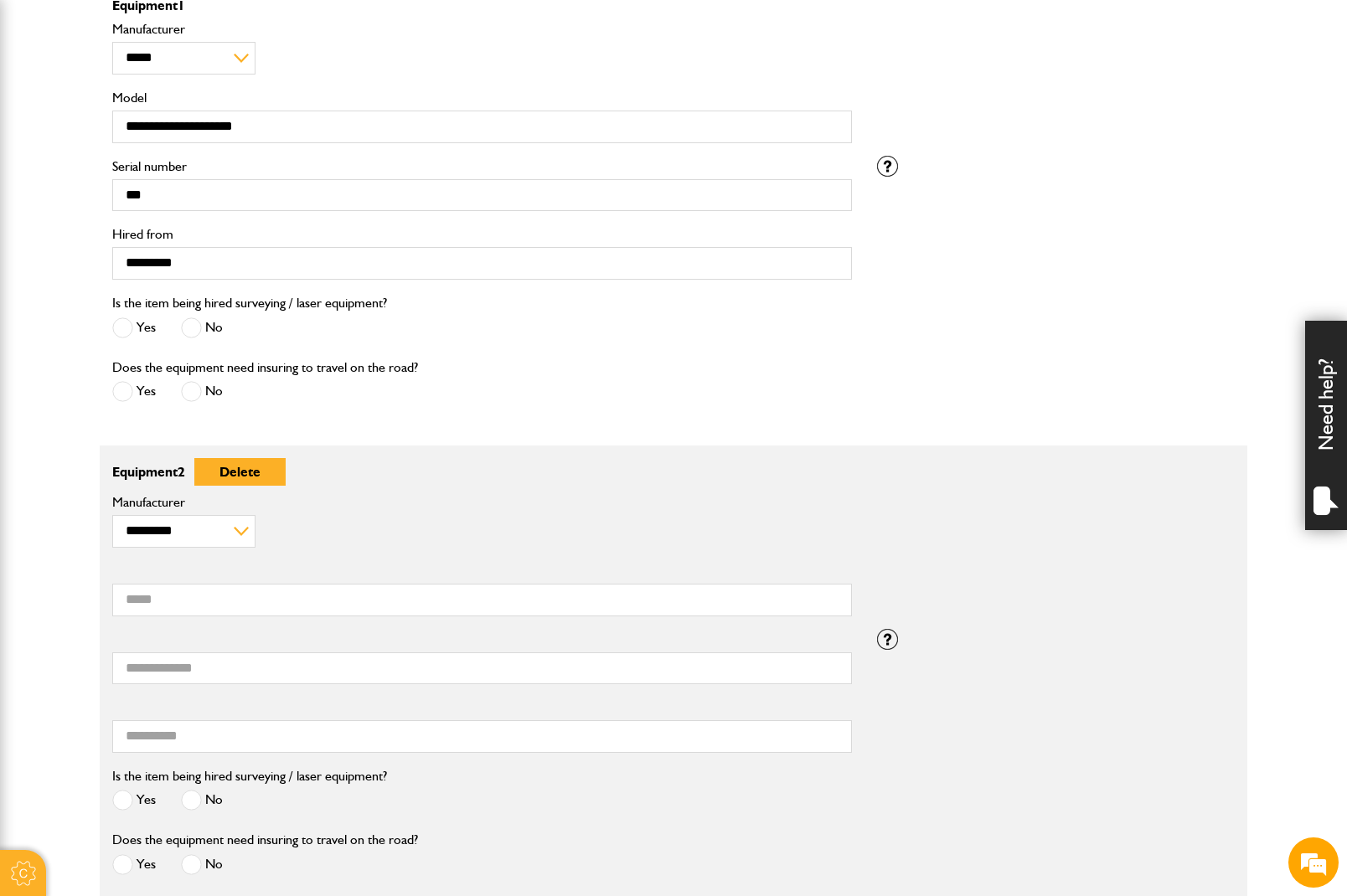 scroll, scrollTop: 502, scrollLeft: 0, axis: vertical 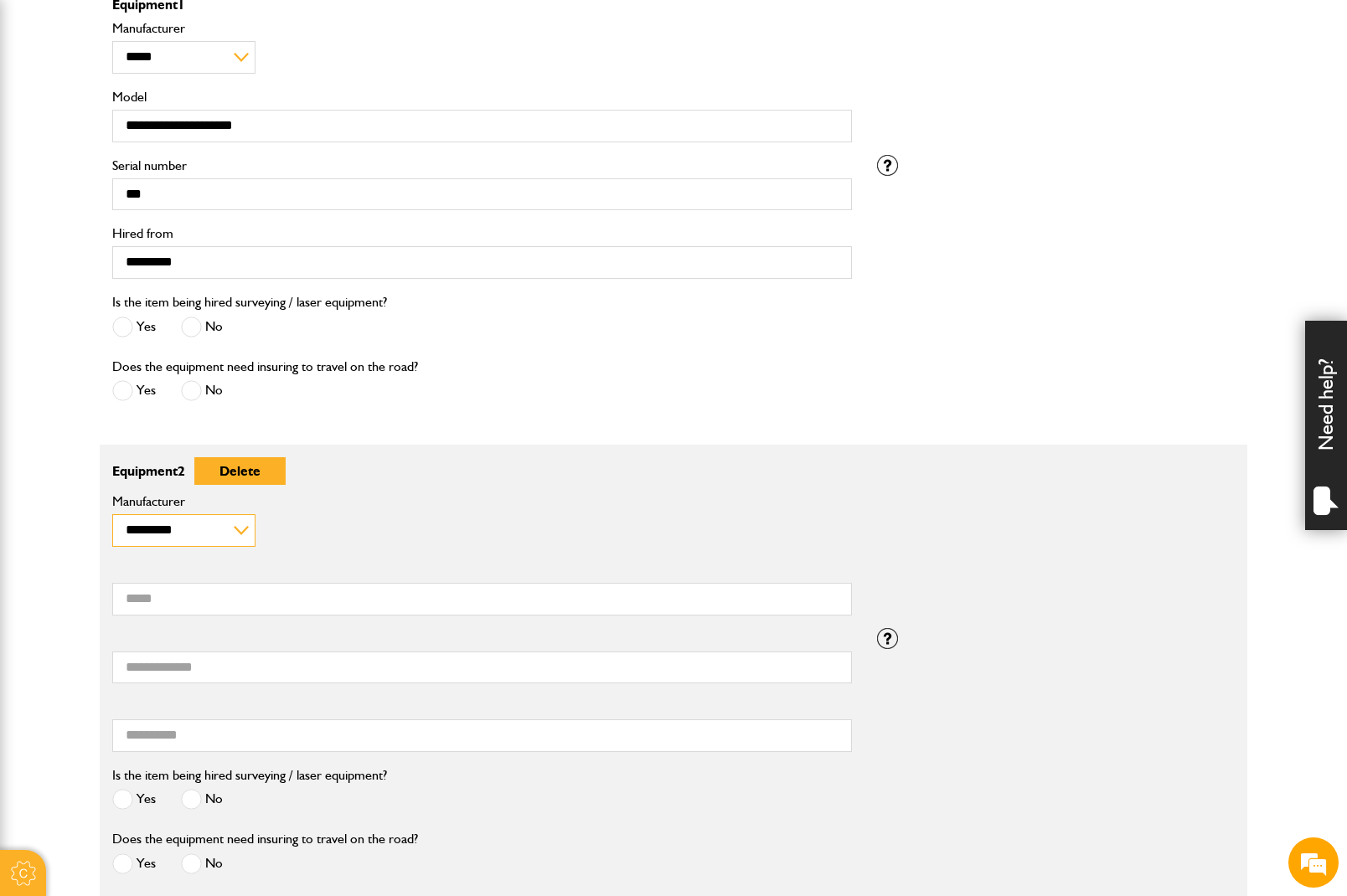 click on "**********" at bounding box center [183, 530] 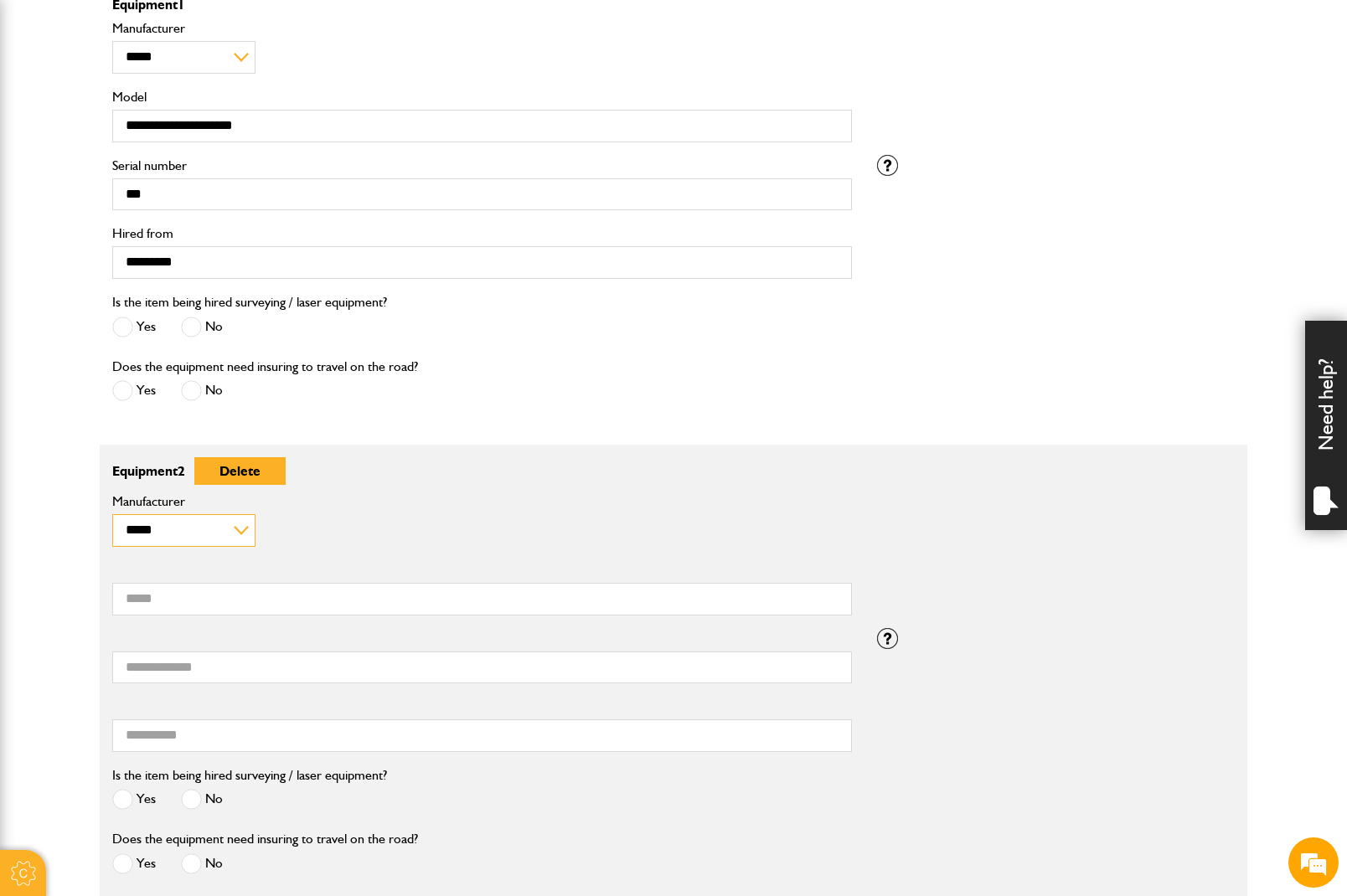 click on "**********" at bounding box center [183, 530] 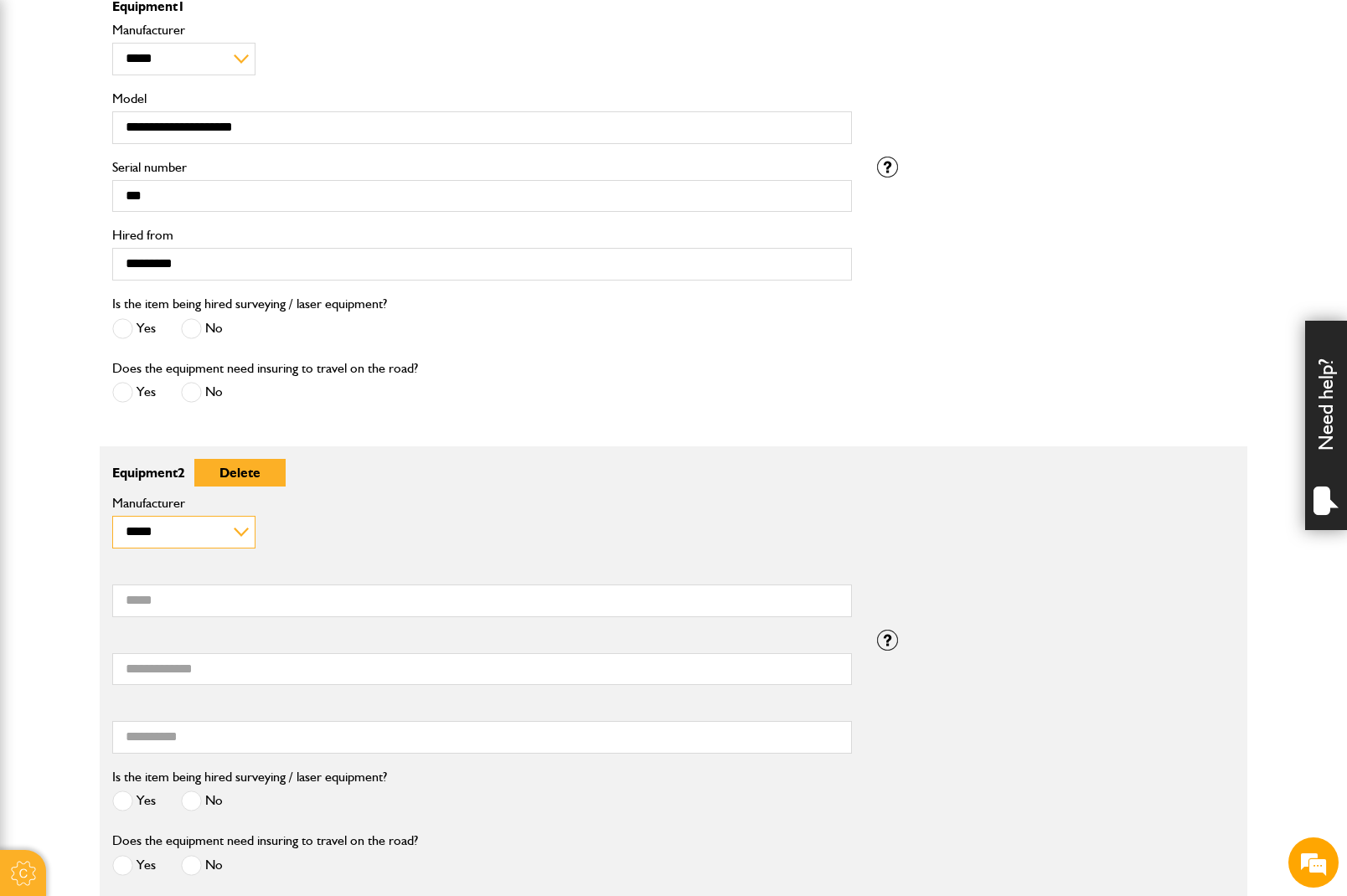 scroll, scrollTop: 502, scrollLeft: 0, axis: vertical 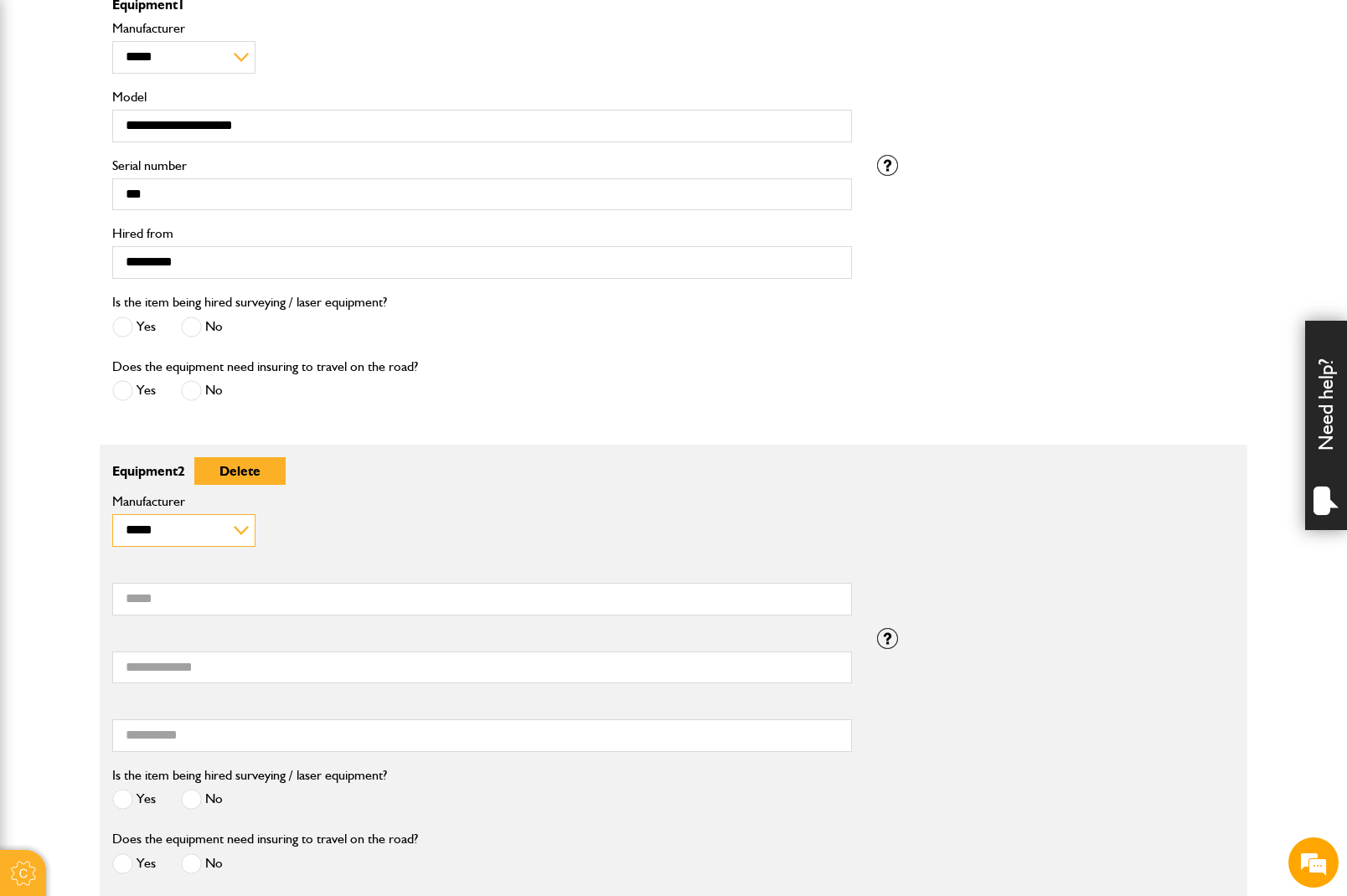 click on "**********" at bounding box center [183, 530] 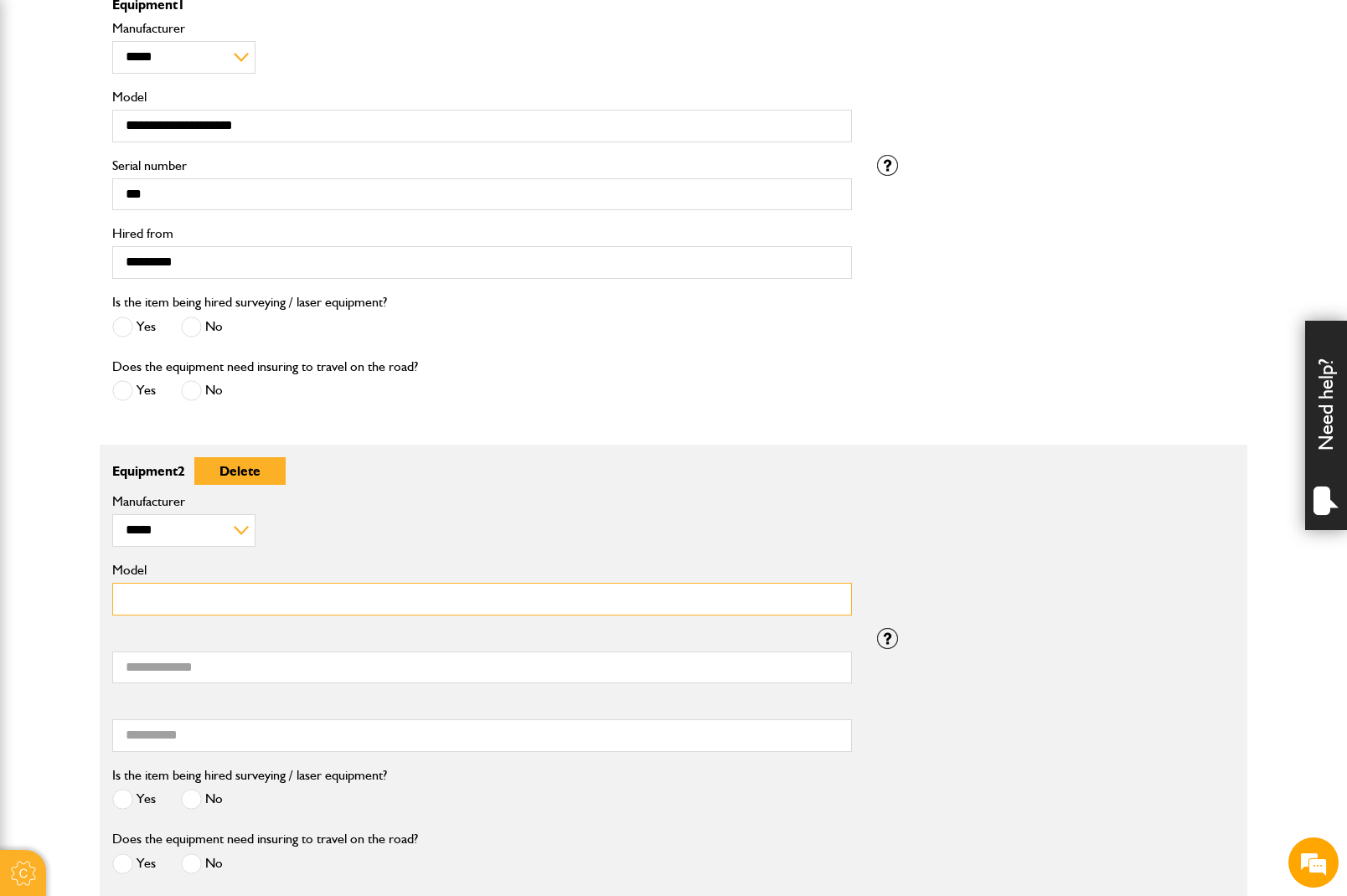 click on "Model" at bounding box center [482, 599] 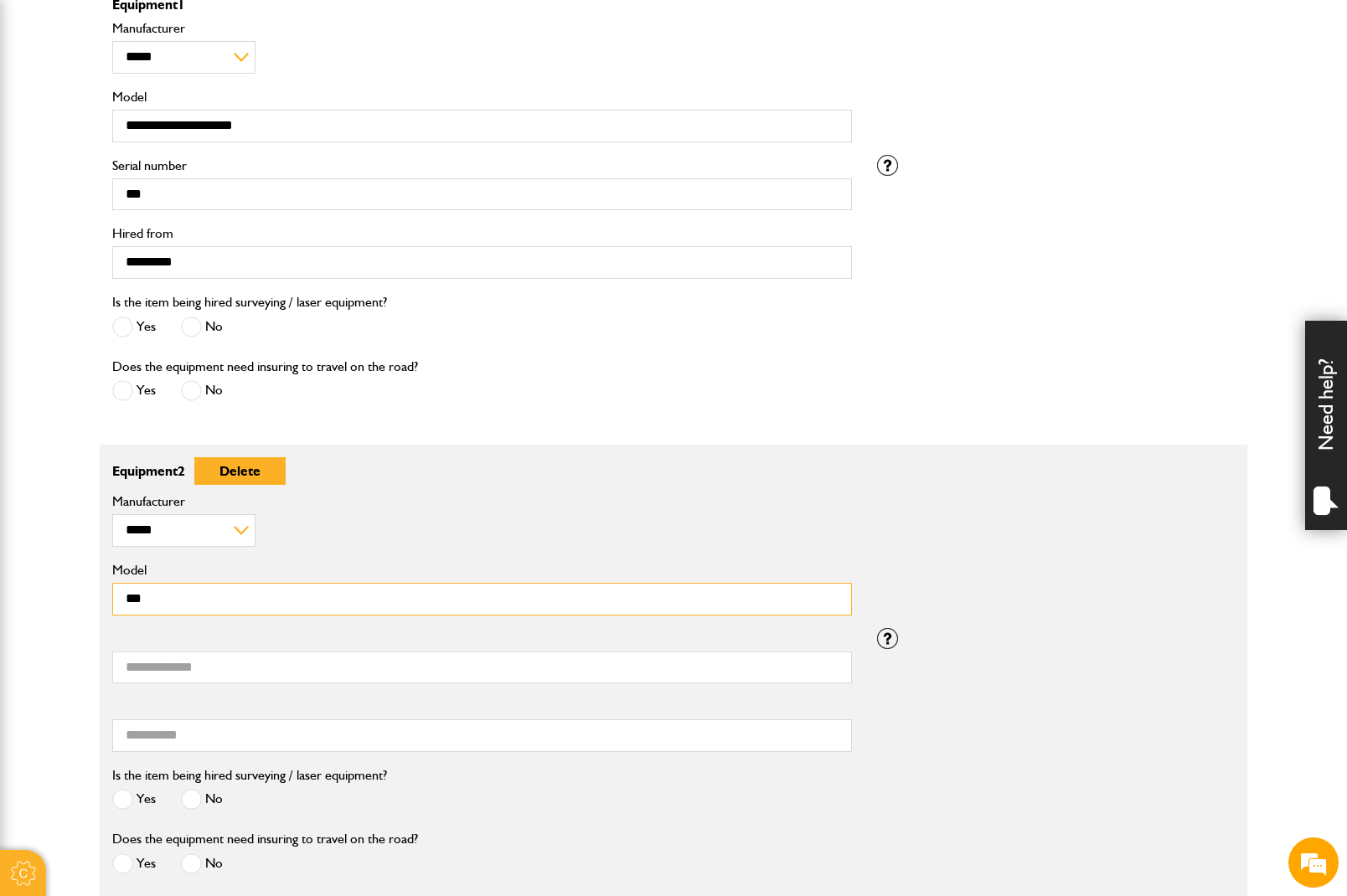 type on "***" 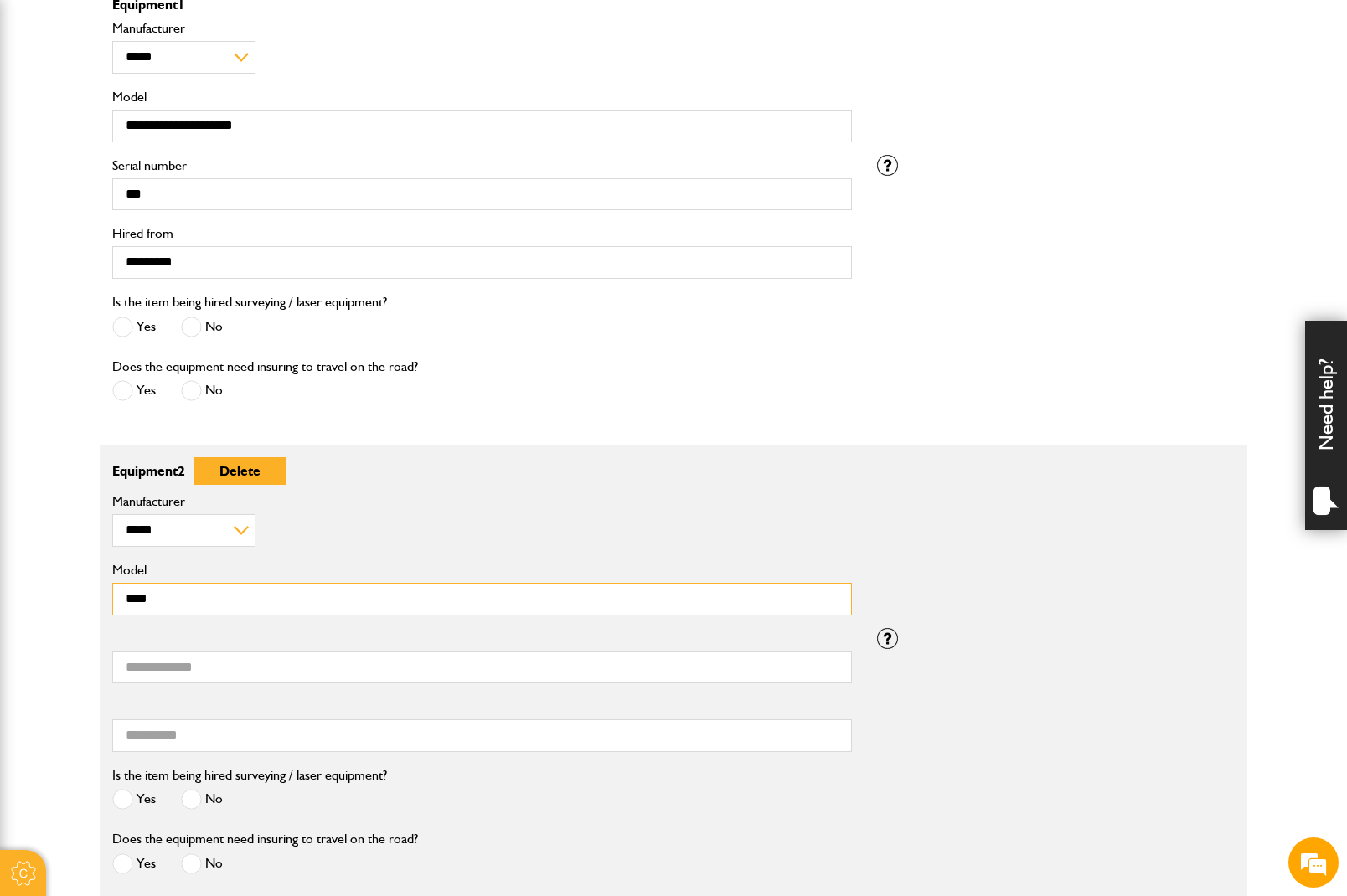 drag, startPoint x: 162, startPoint y: 594, endPoint x: 114, endPoint y: 594, distance: 48 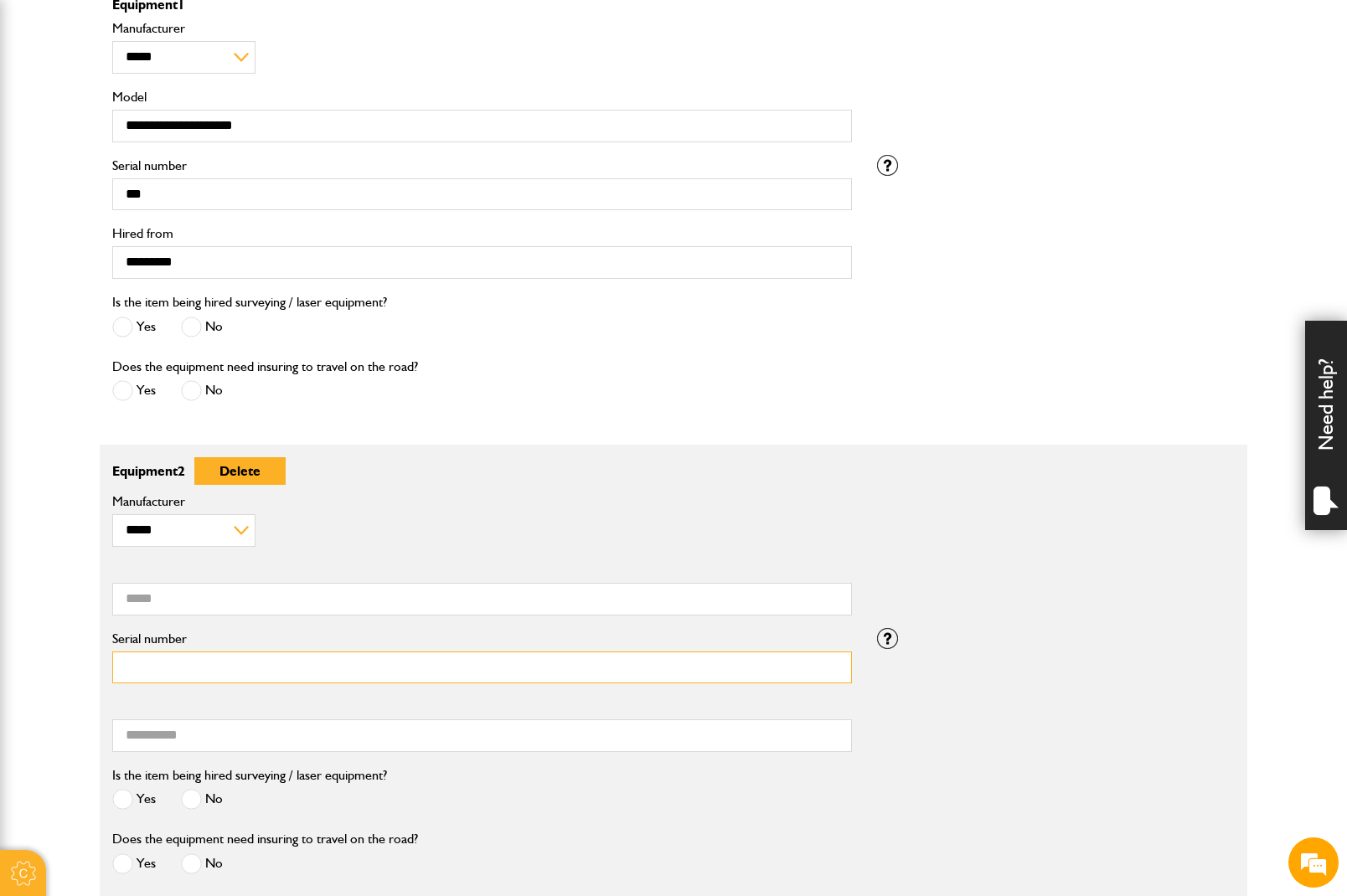click on "Serial number" at bounding box center [482, 667] 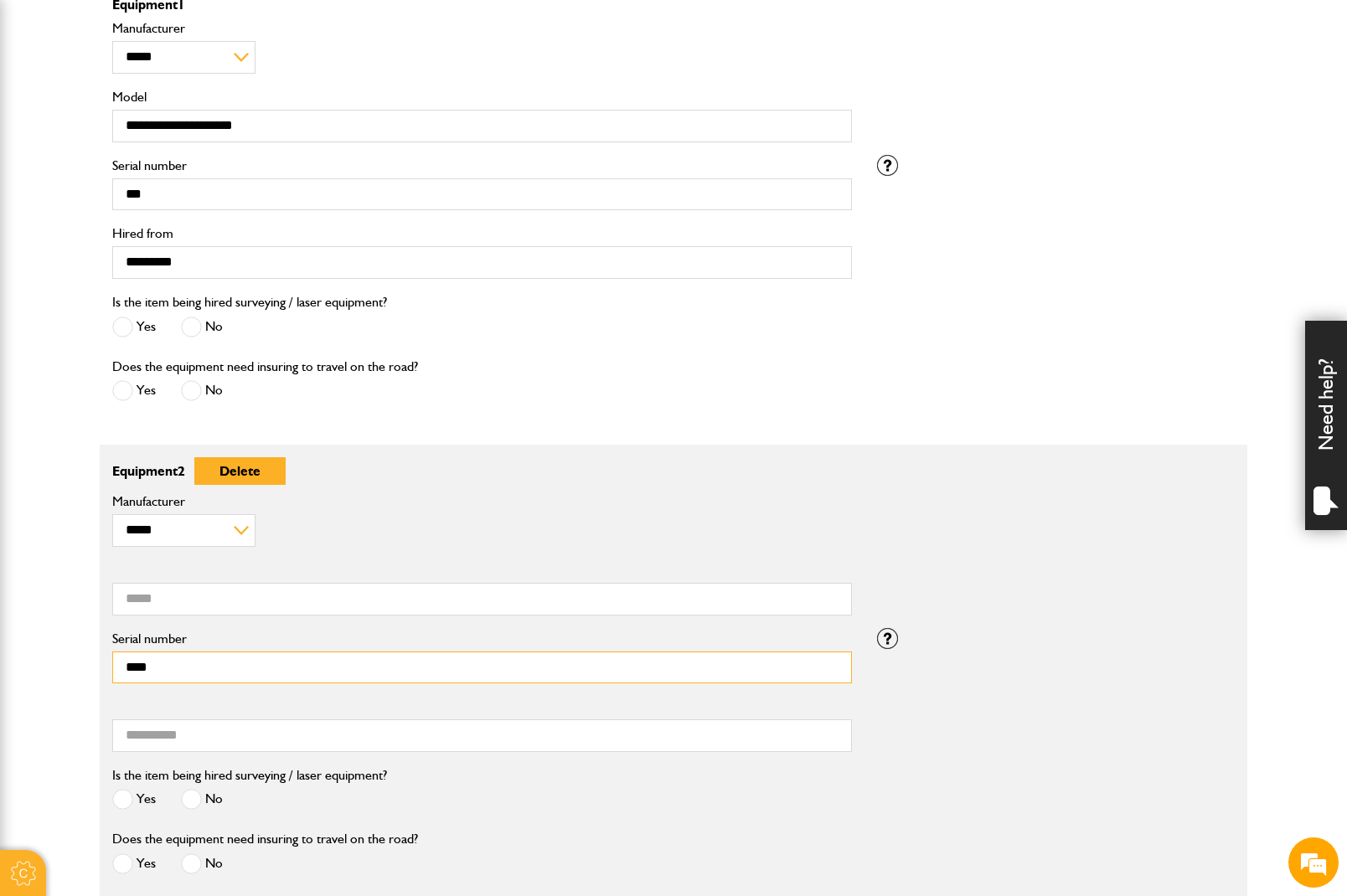 type on "***" 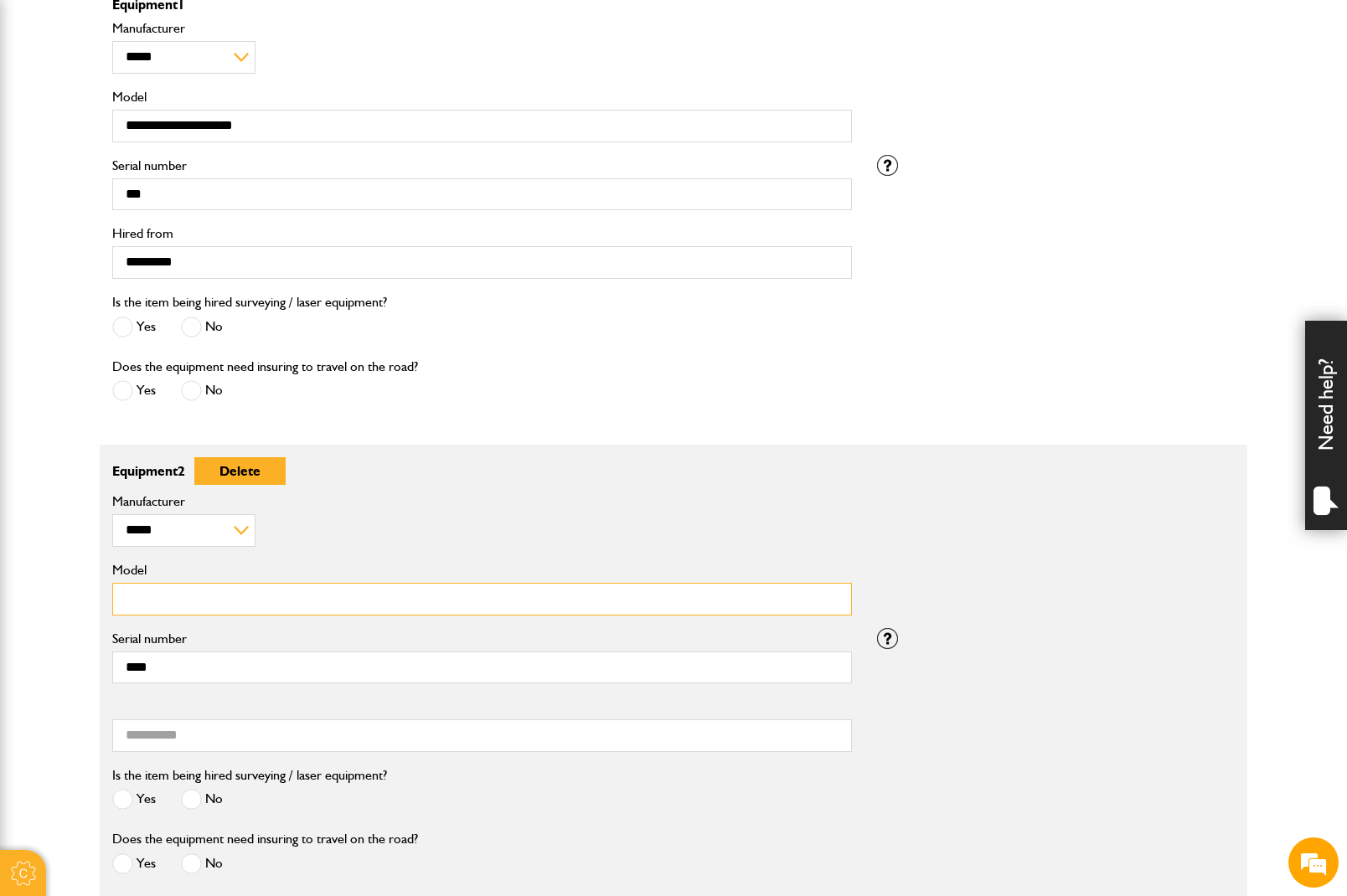 click on "Model" at bounding box center [482, 599] 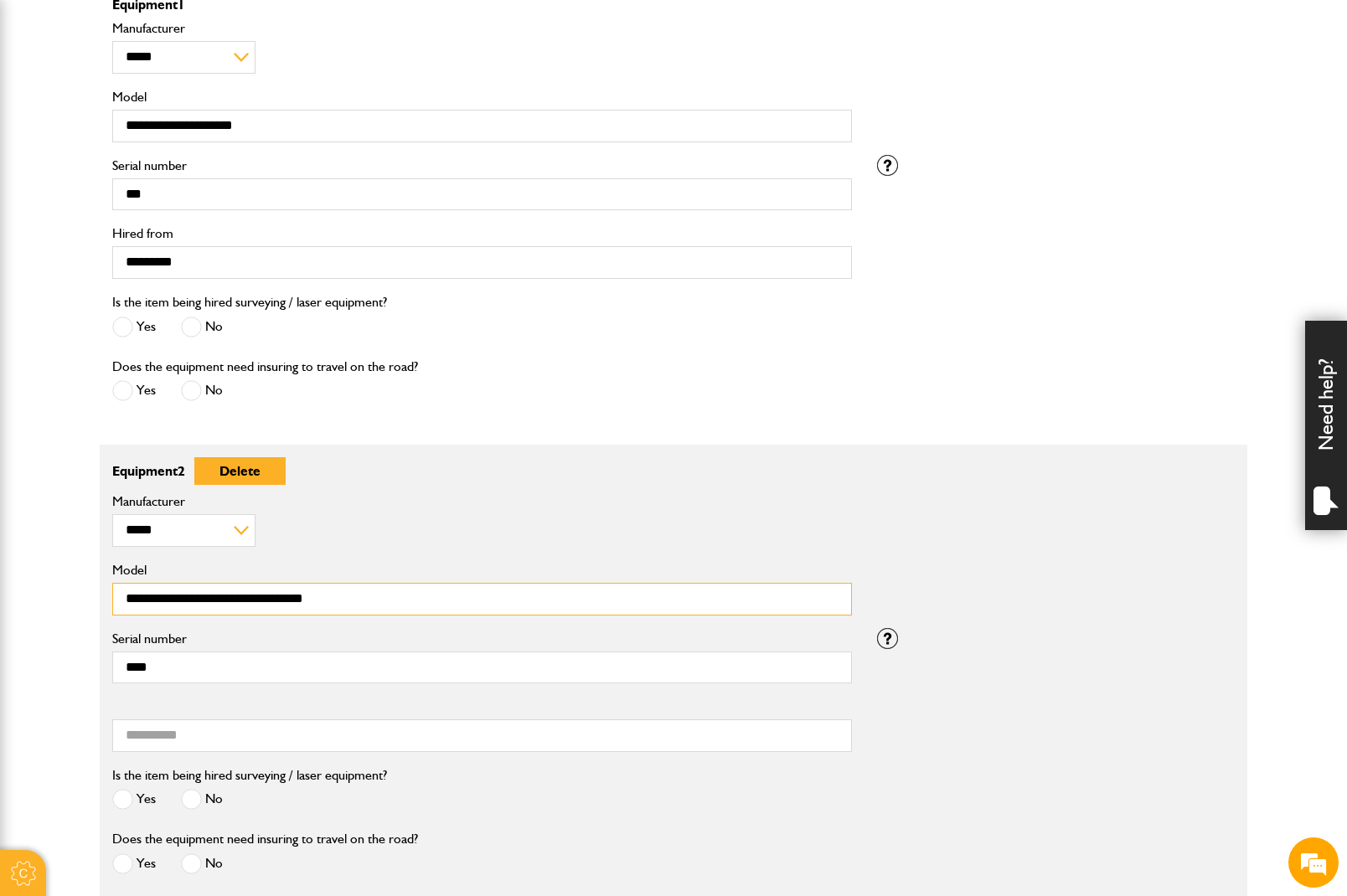 type on "**********" 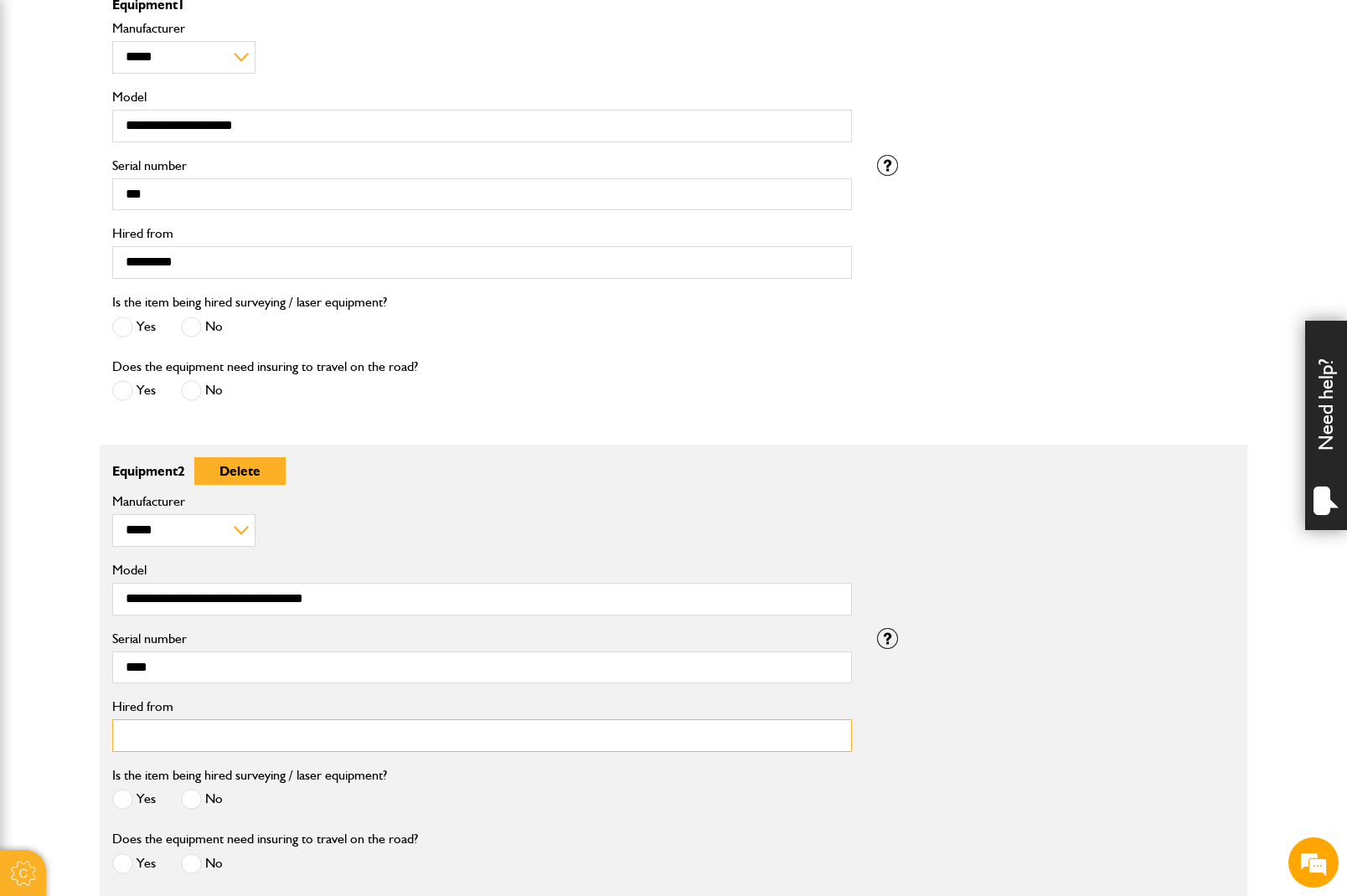 click on "Hired from" at bounding box center [482, 735] 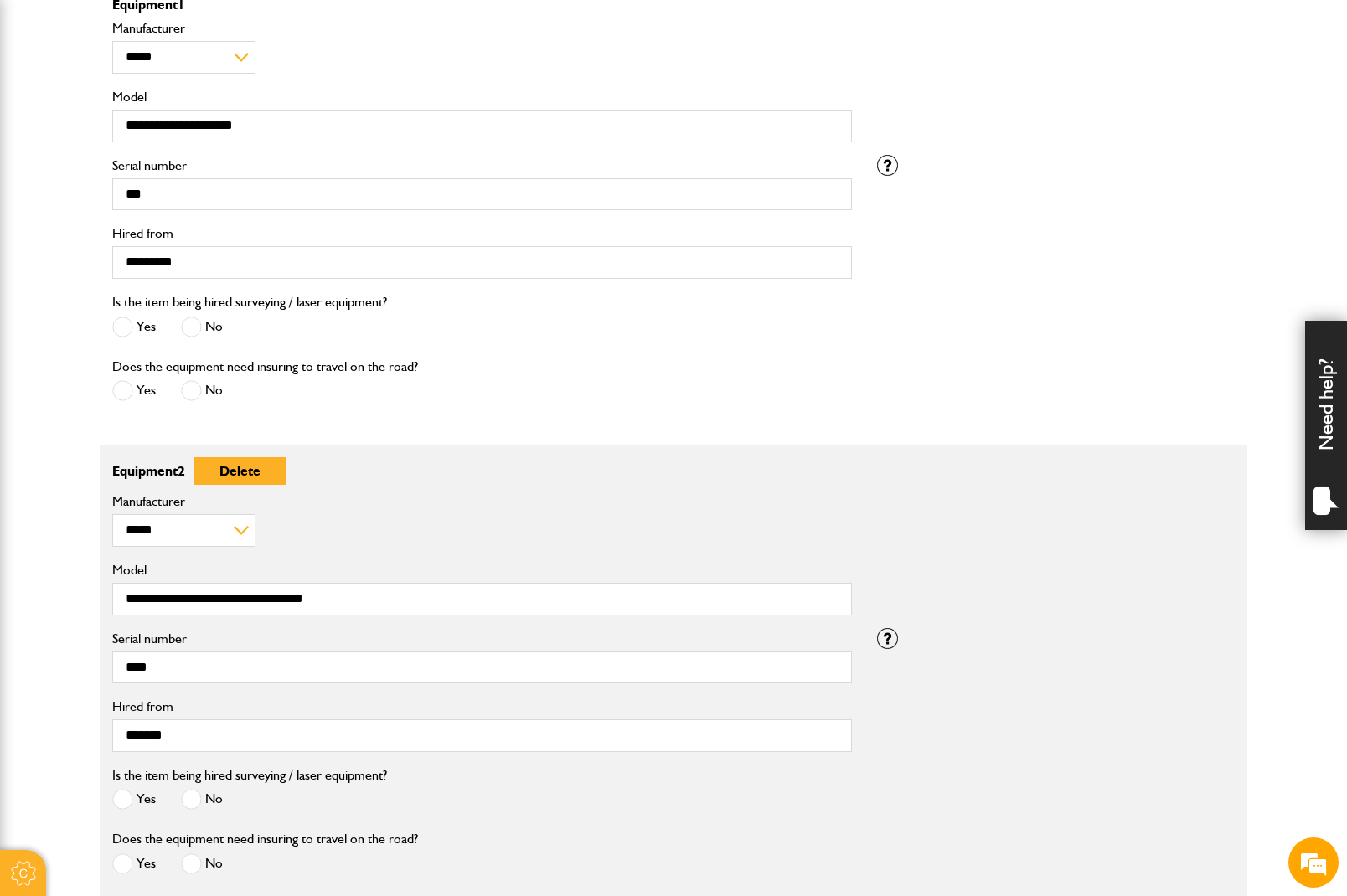 click at bounding box center [191, 799] 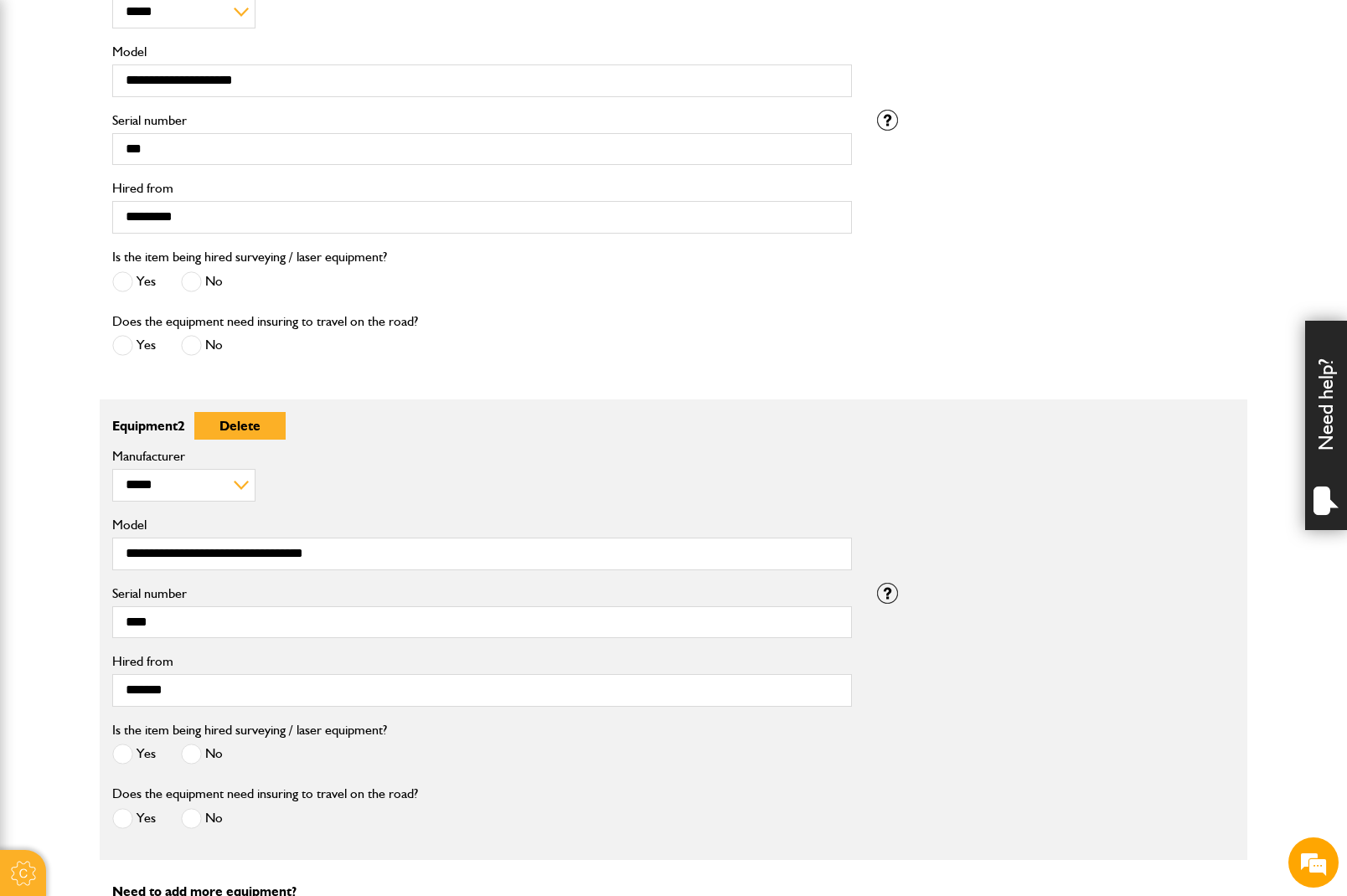 scroll, scrollTop: 754, scrollLeft: 0, axis: vertical 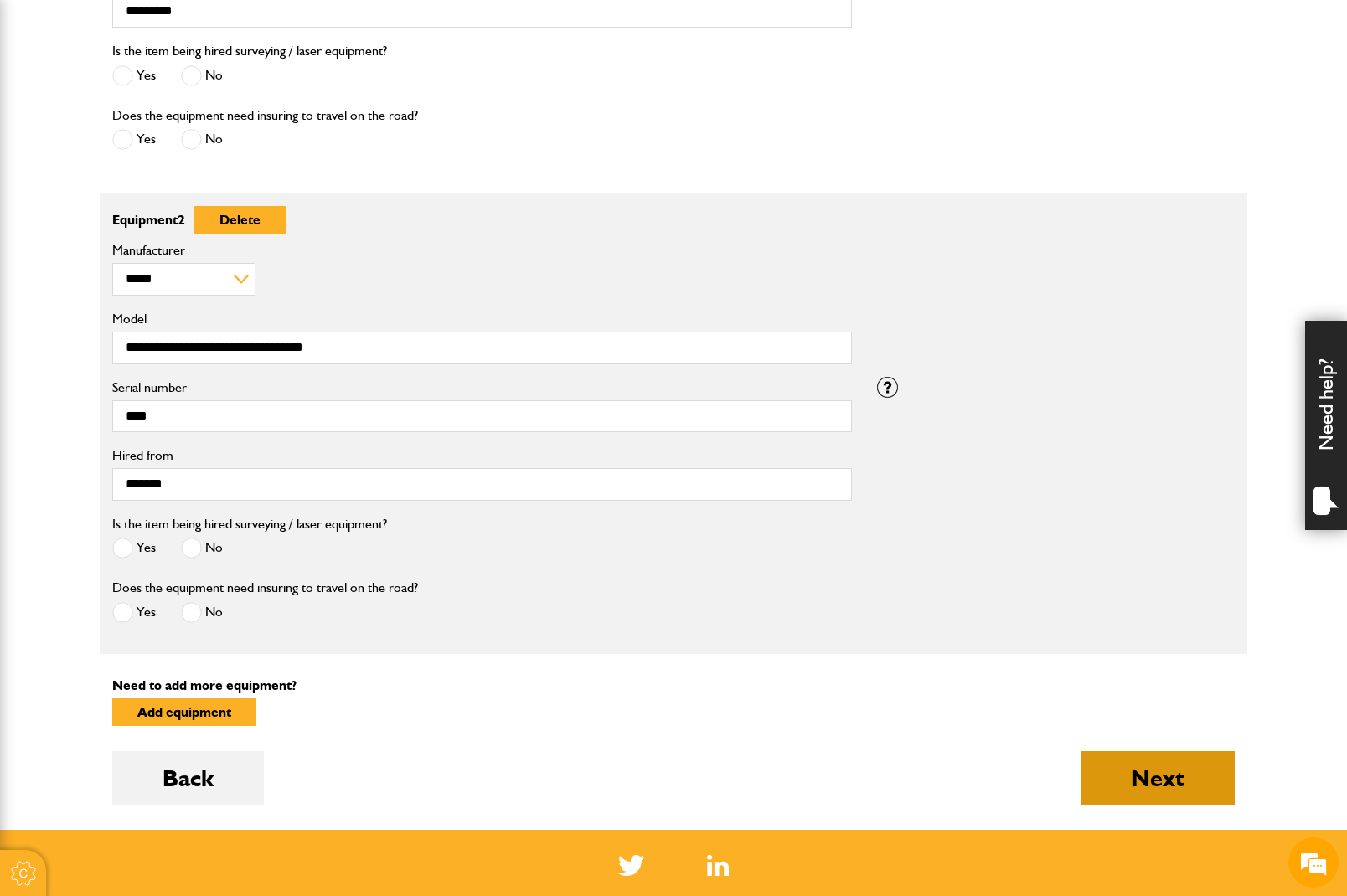click on "Next" at bounding box center [1158, 778] 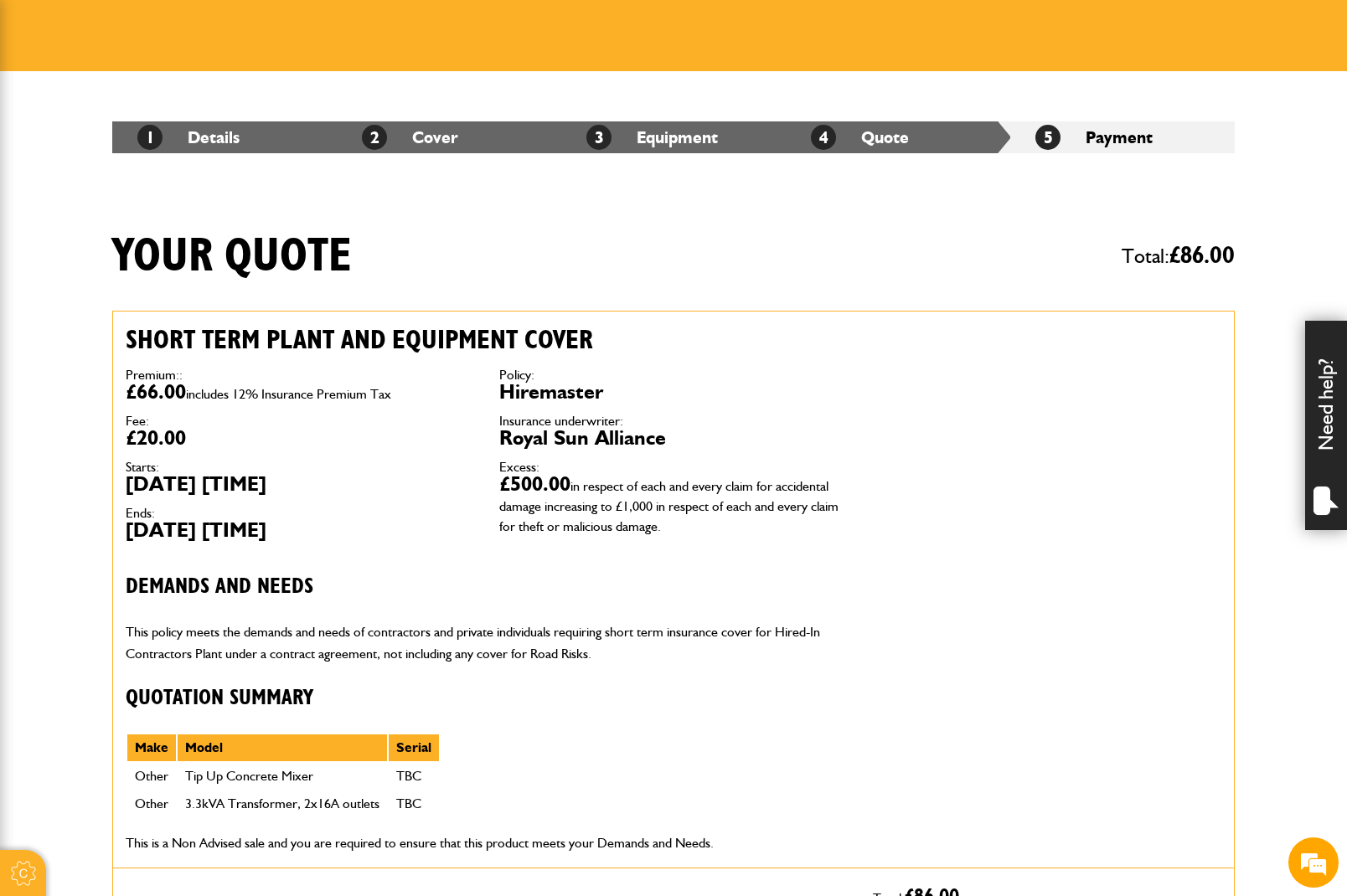 scroll, scrollTop: 251, scrollLeft: 0, axis: vertical 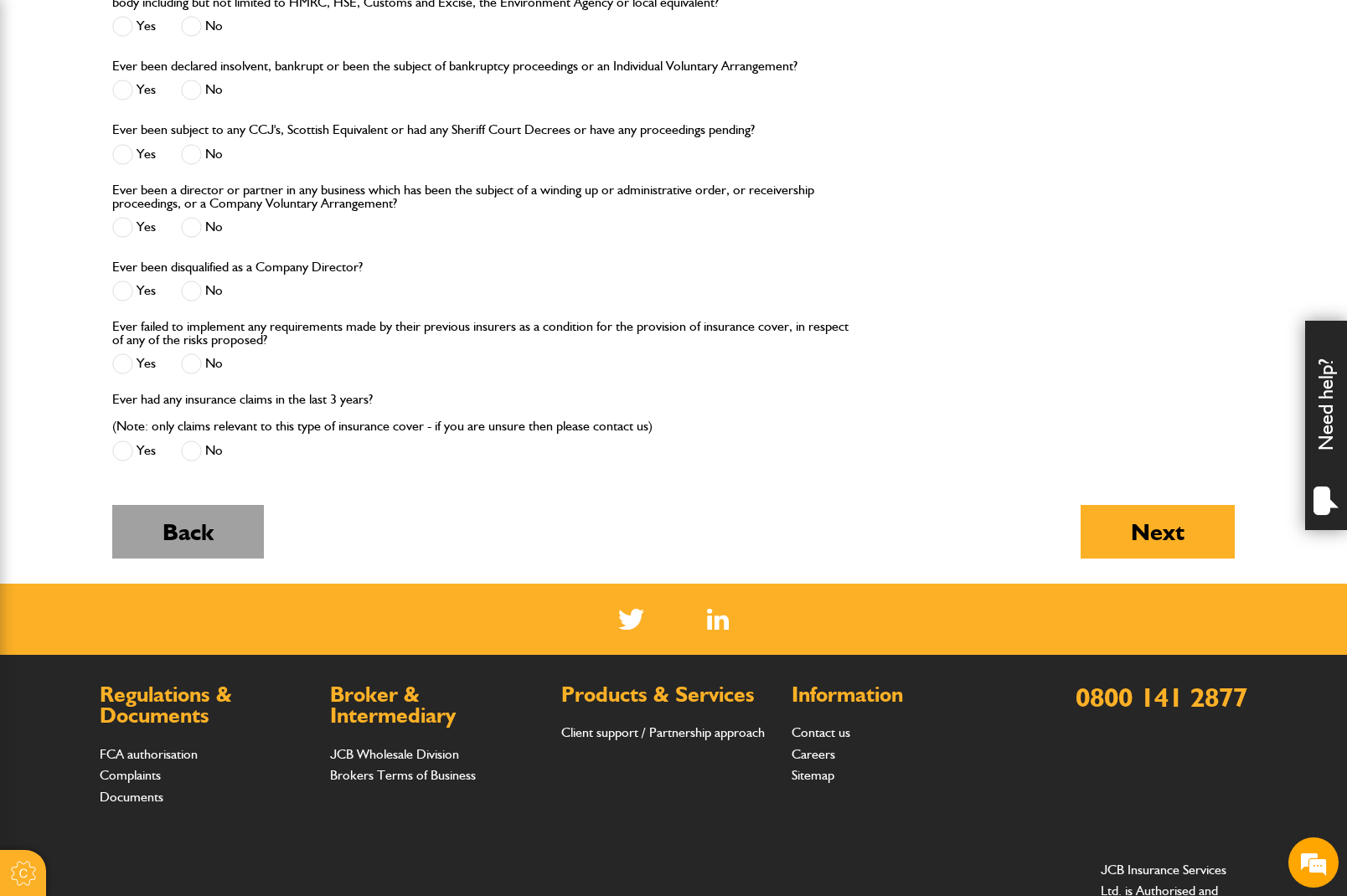 click on "Back" at bounding box center (188, 532) 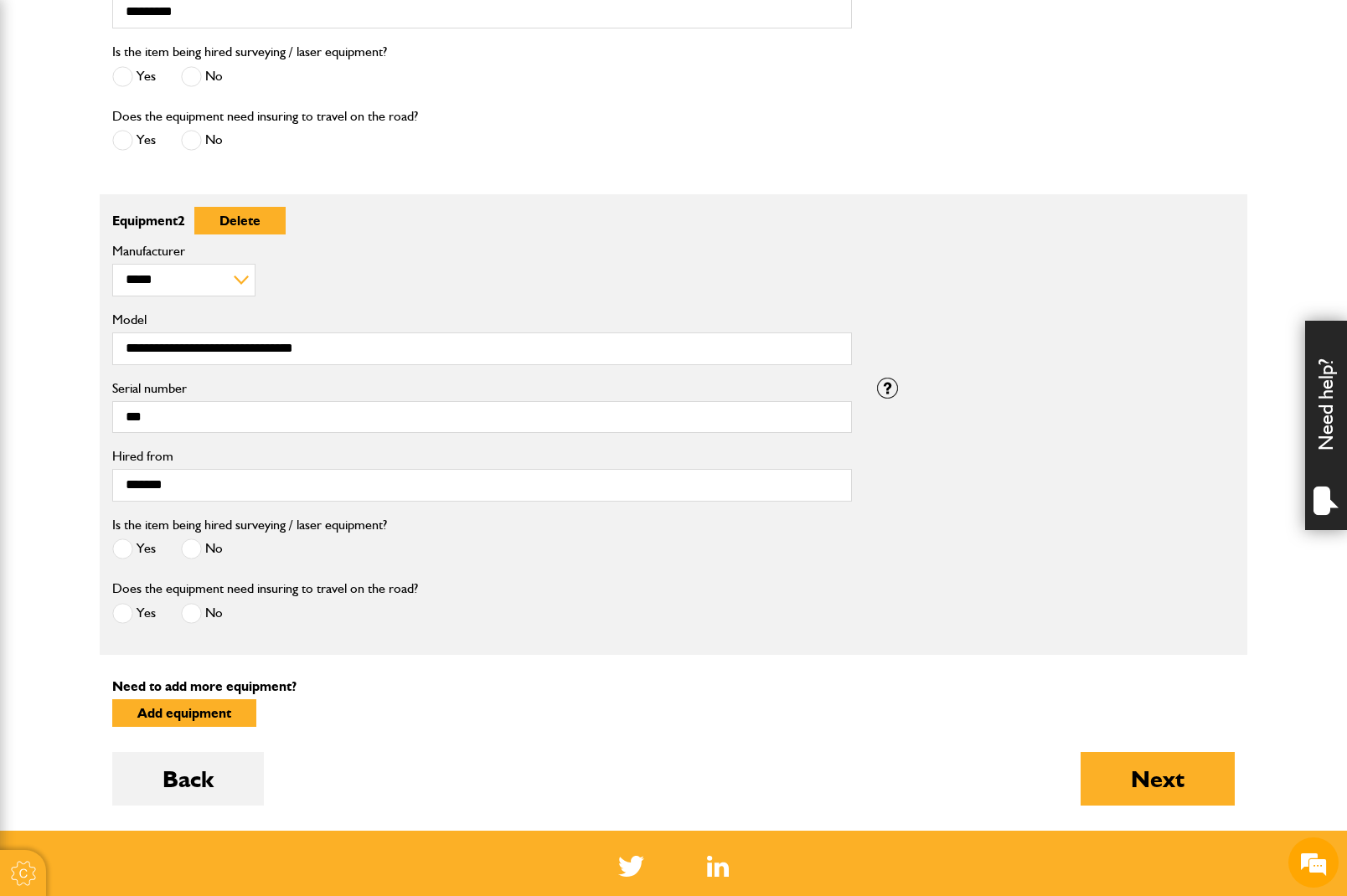 scroll, scrollTop: 754, scrollLeft: 0, axis: vertical 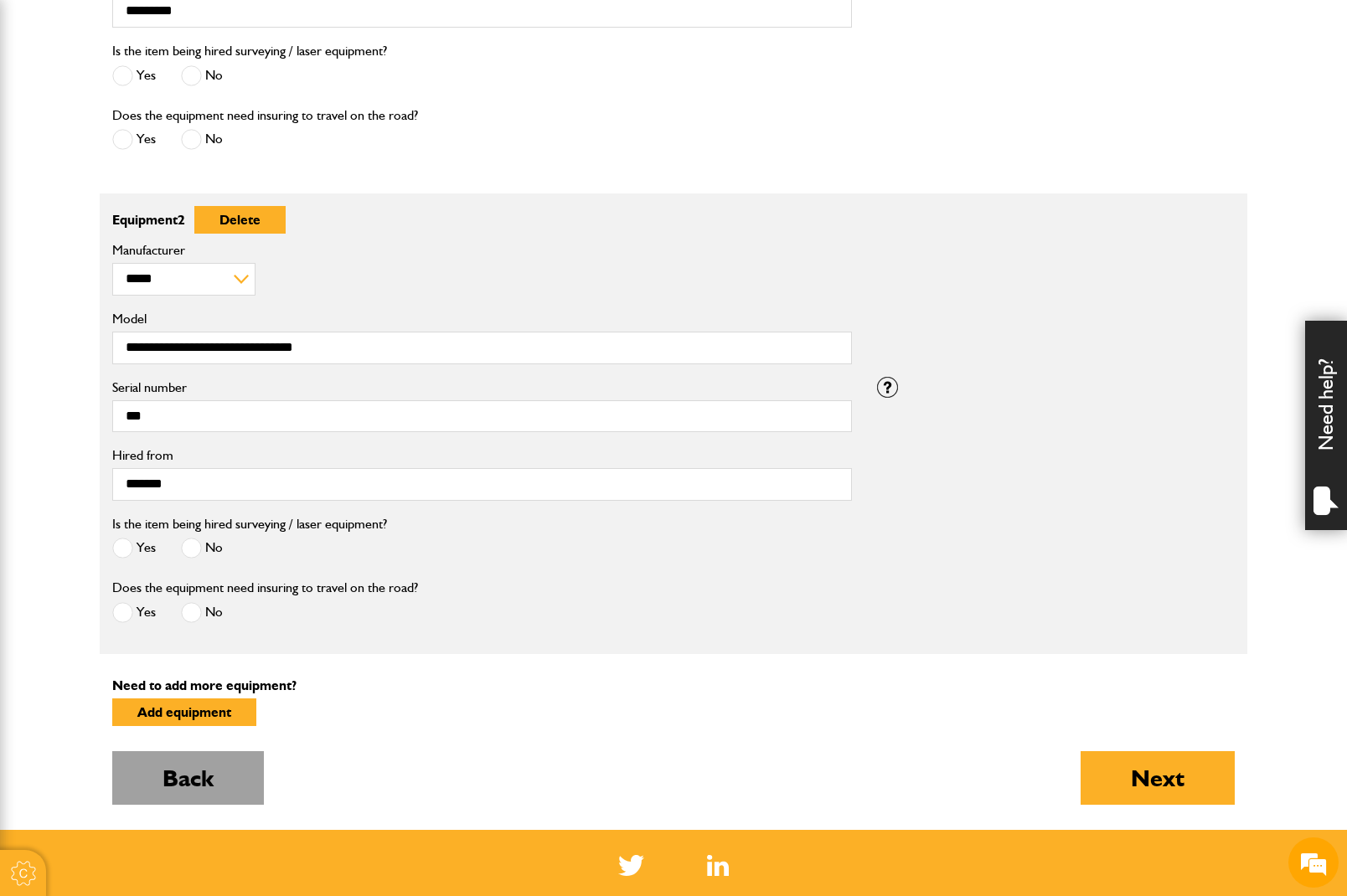 click on "Back" at bounding box center [188, 778] 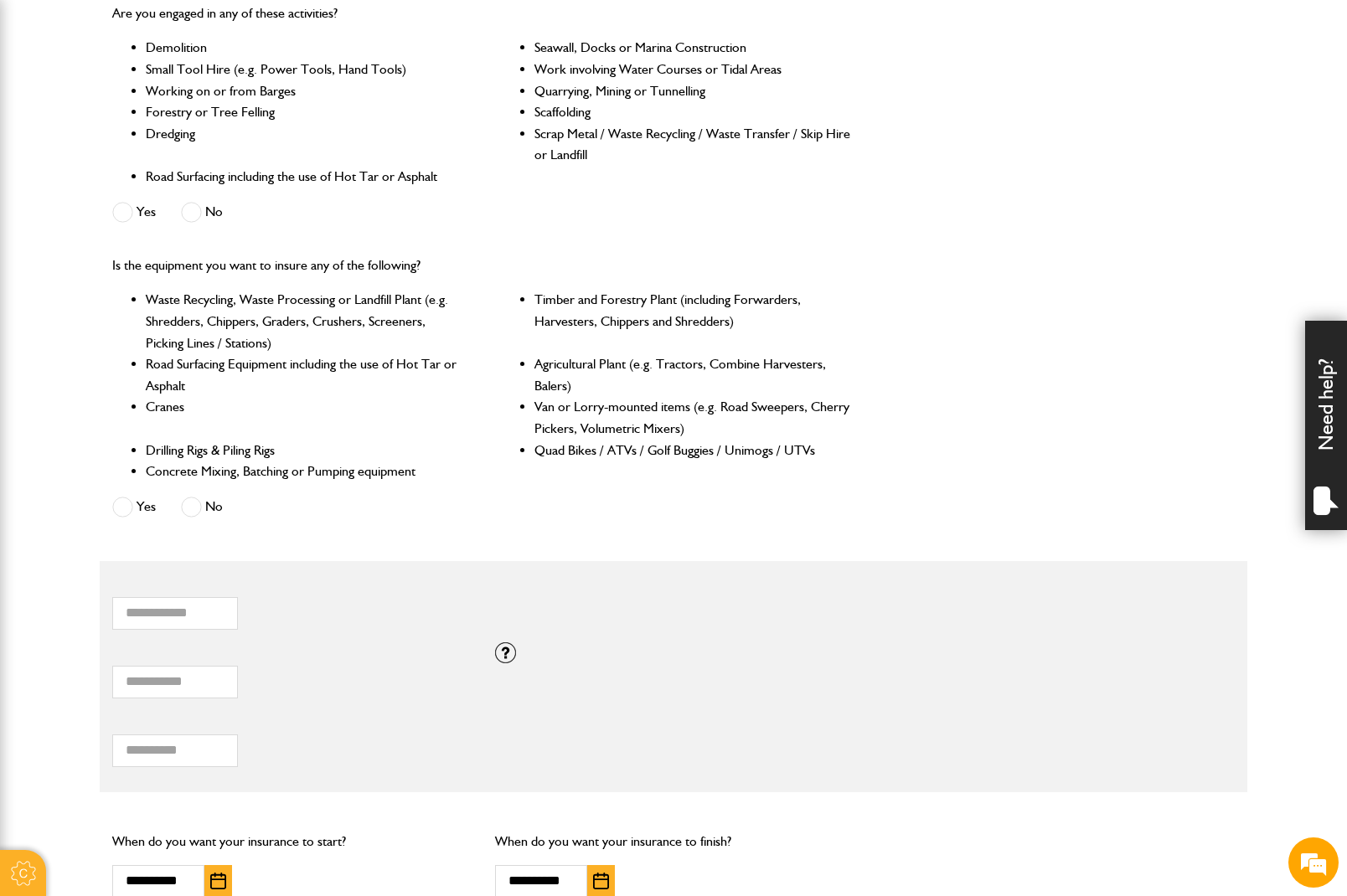 scroll, scrollTop: 754, scrollLeft: 0, axis: vertical 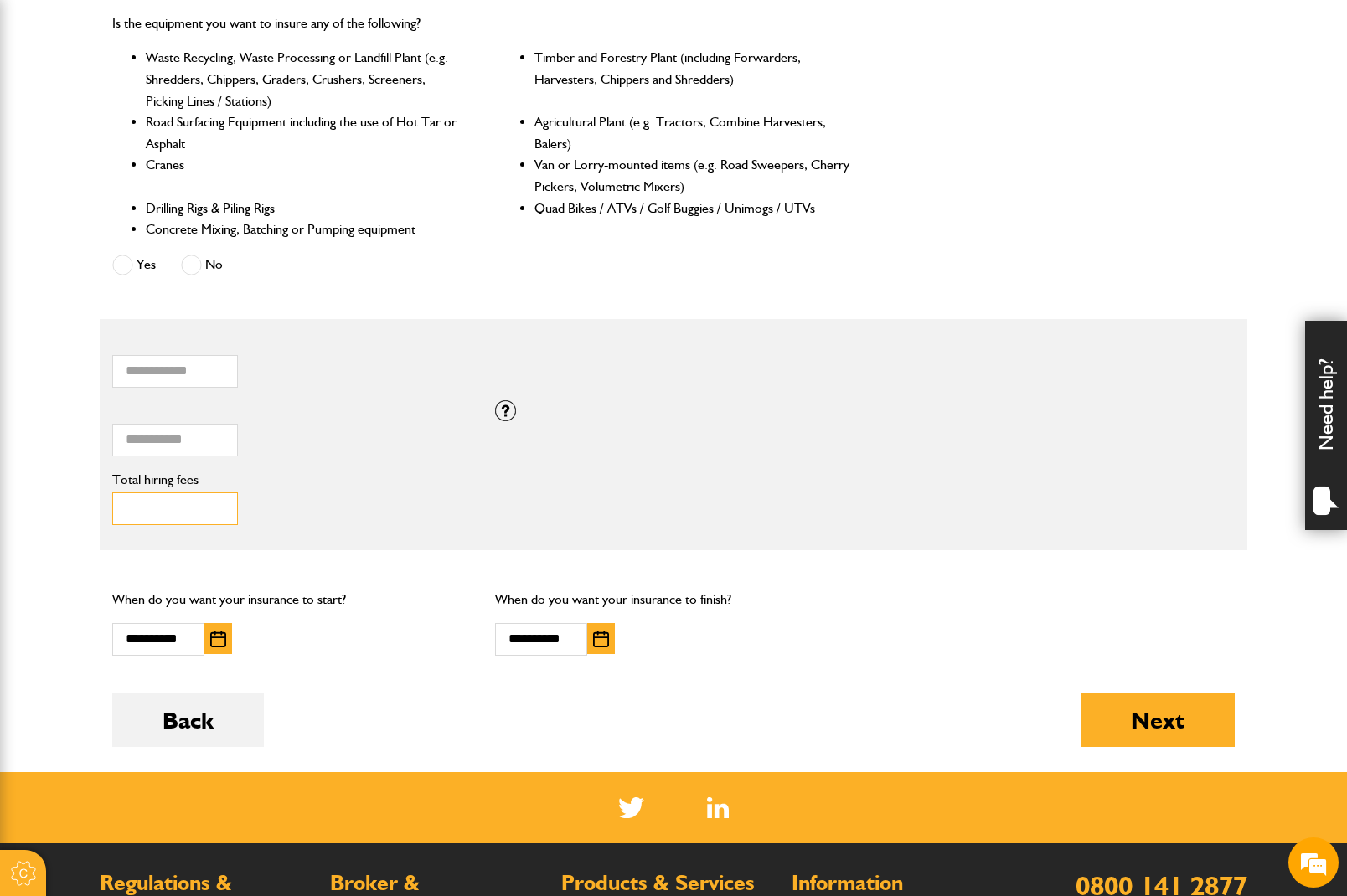 drag, startPoint x: 166, startPoint y: 515, endPoint x: 103, endPoint y: 512, distance: 63.07139 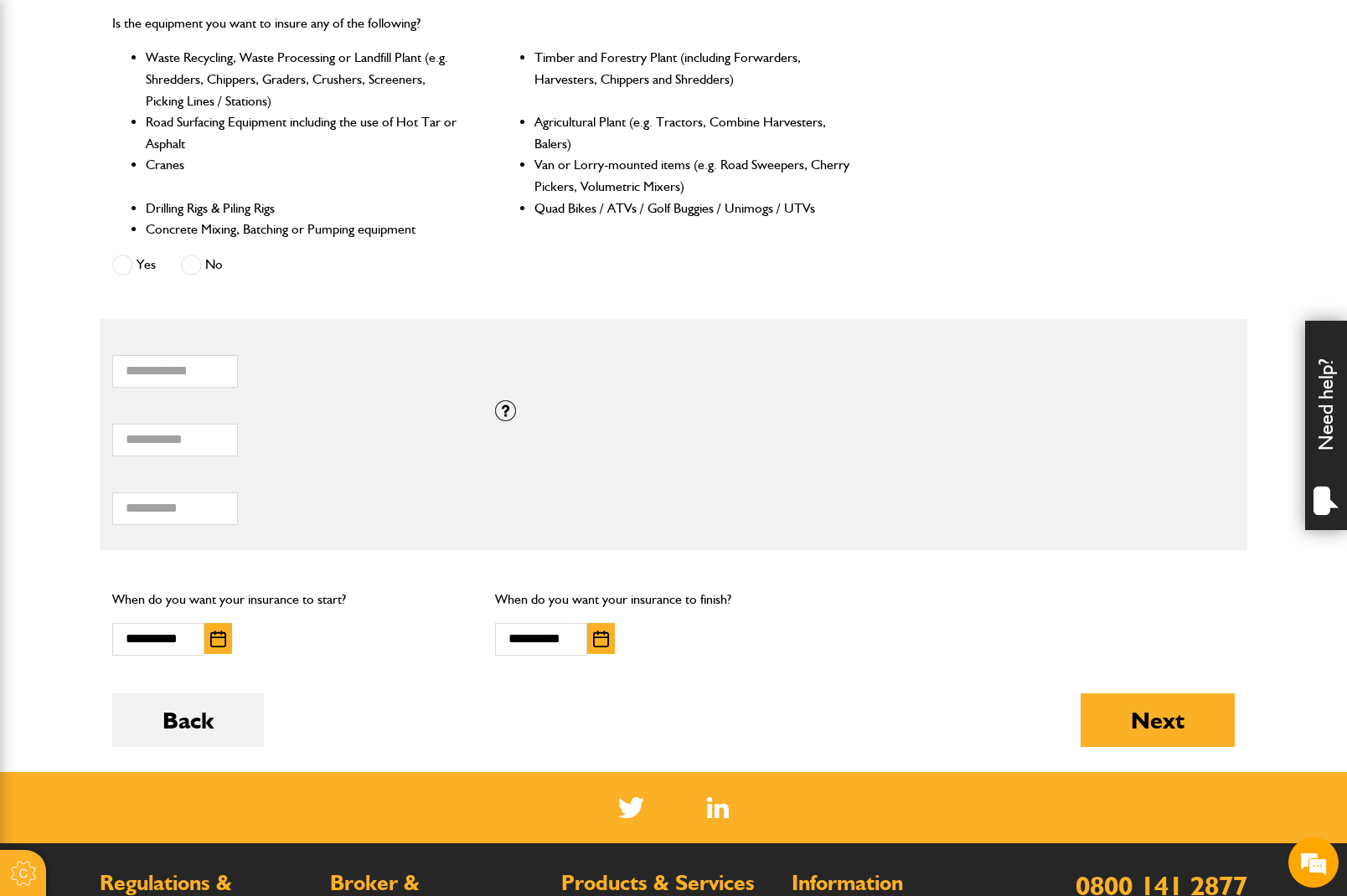 click on "**********" at bounding box center [674, 621] 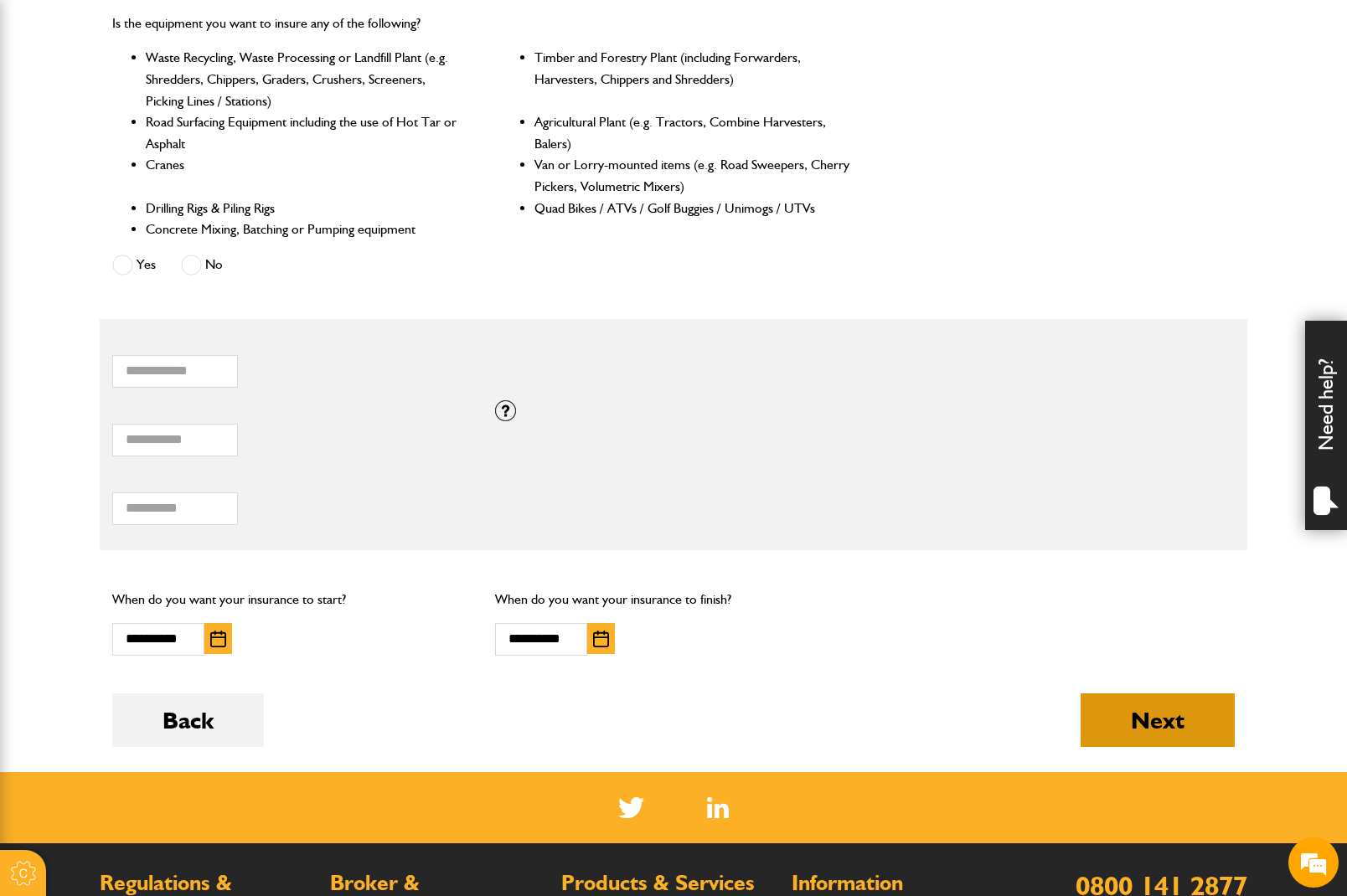 click on "Next" at bounding box center [1158, 720] 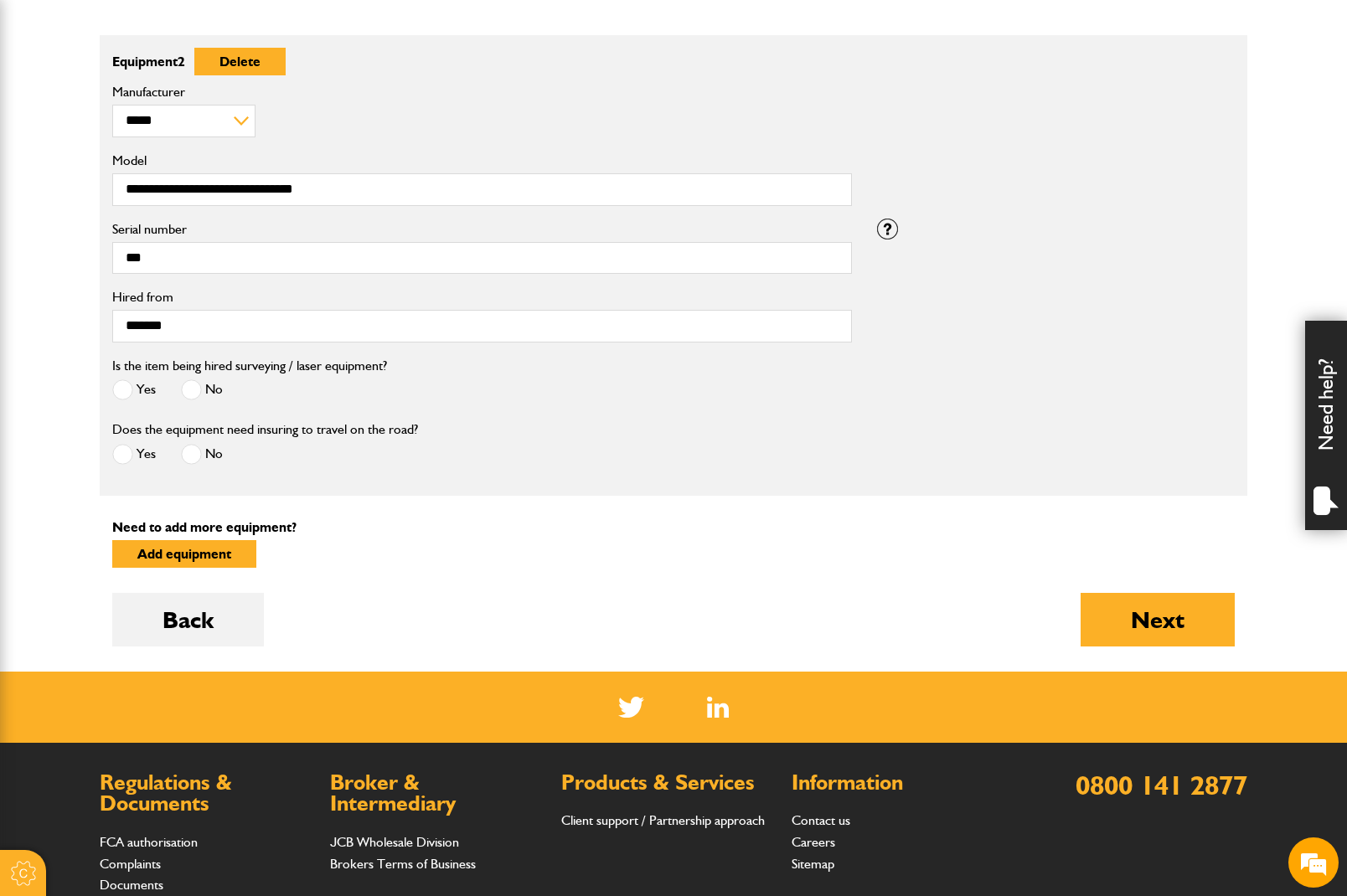 scroll, scrollTop: 1166, scrollLeft: 0, axis: vertical 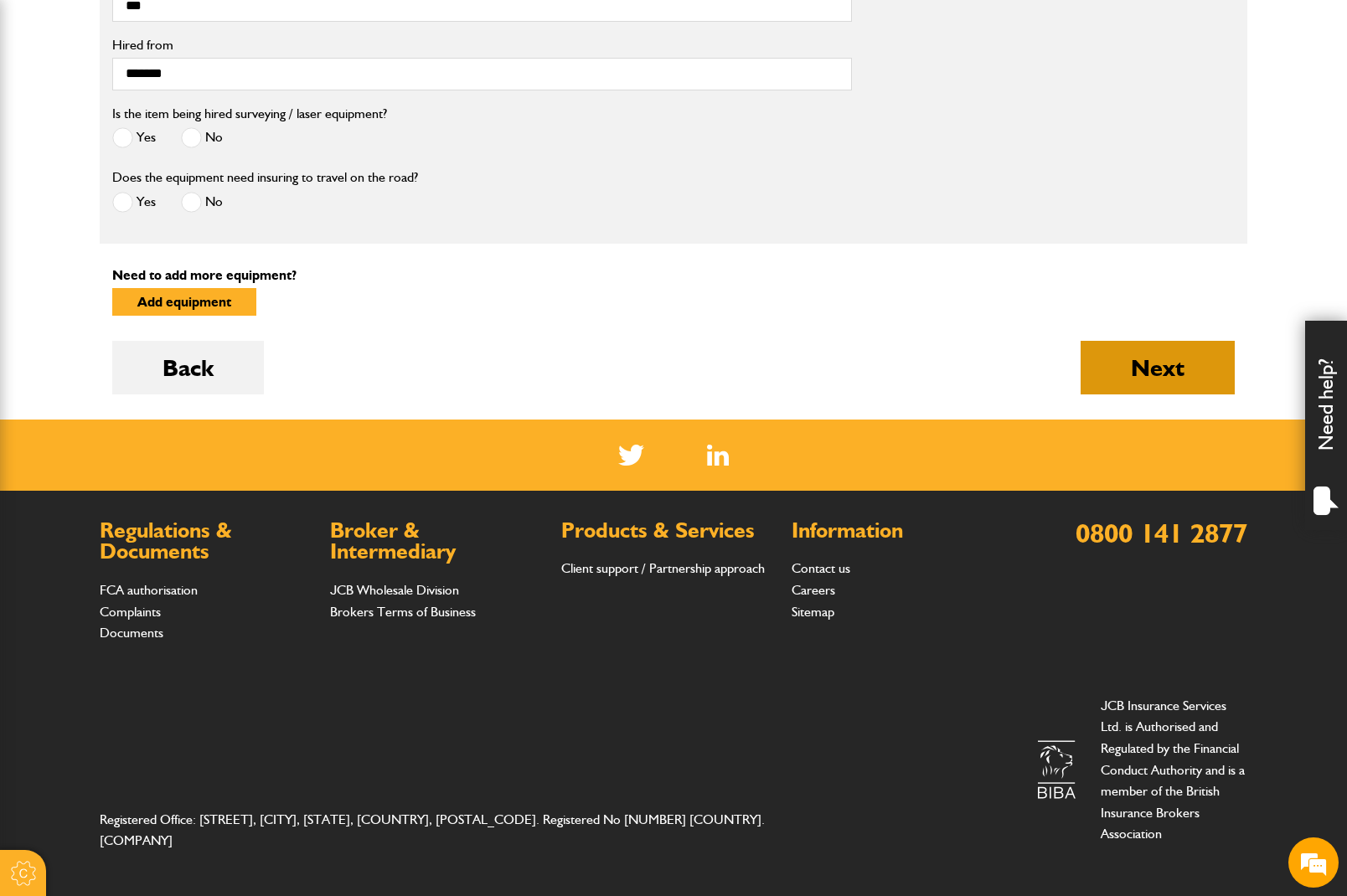 click on "Next" at bounding box center [1158, 368] 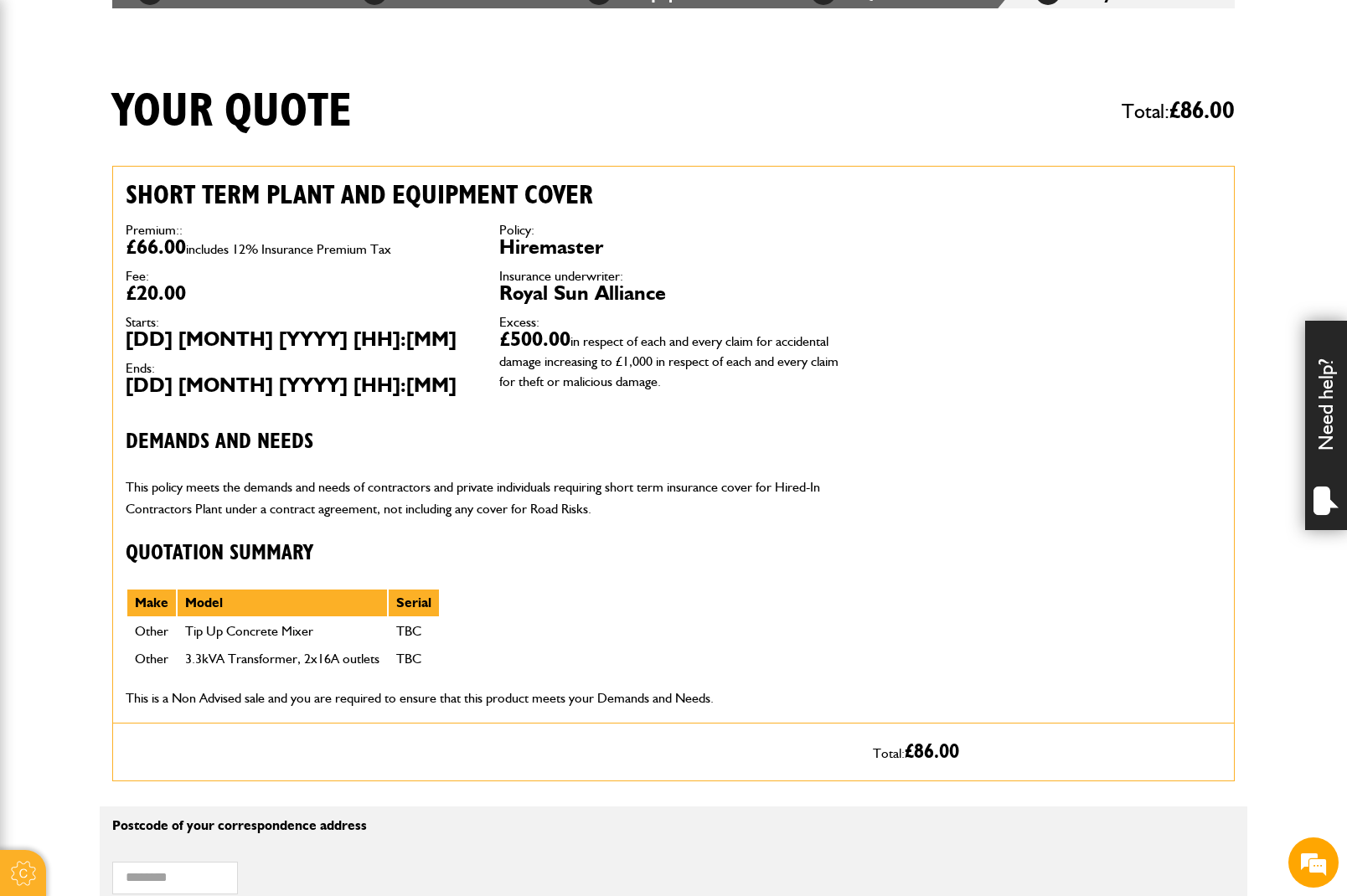 scroll, scrollTop: 586, scrollLeft: 0, axis: vertical 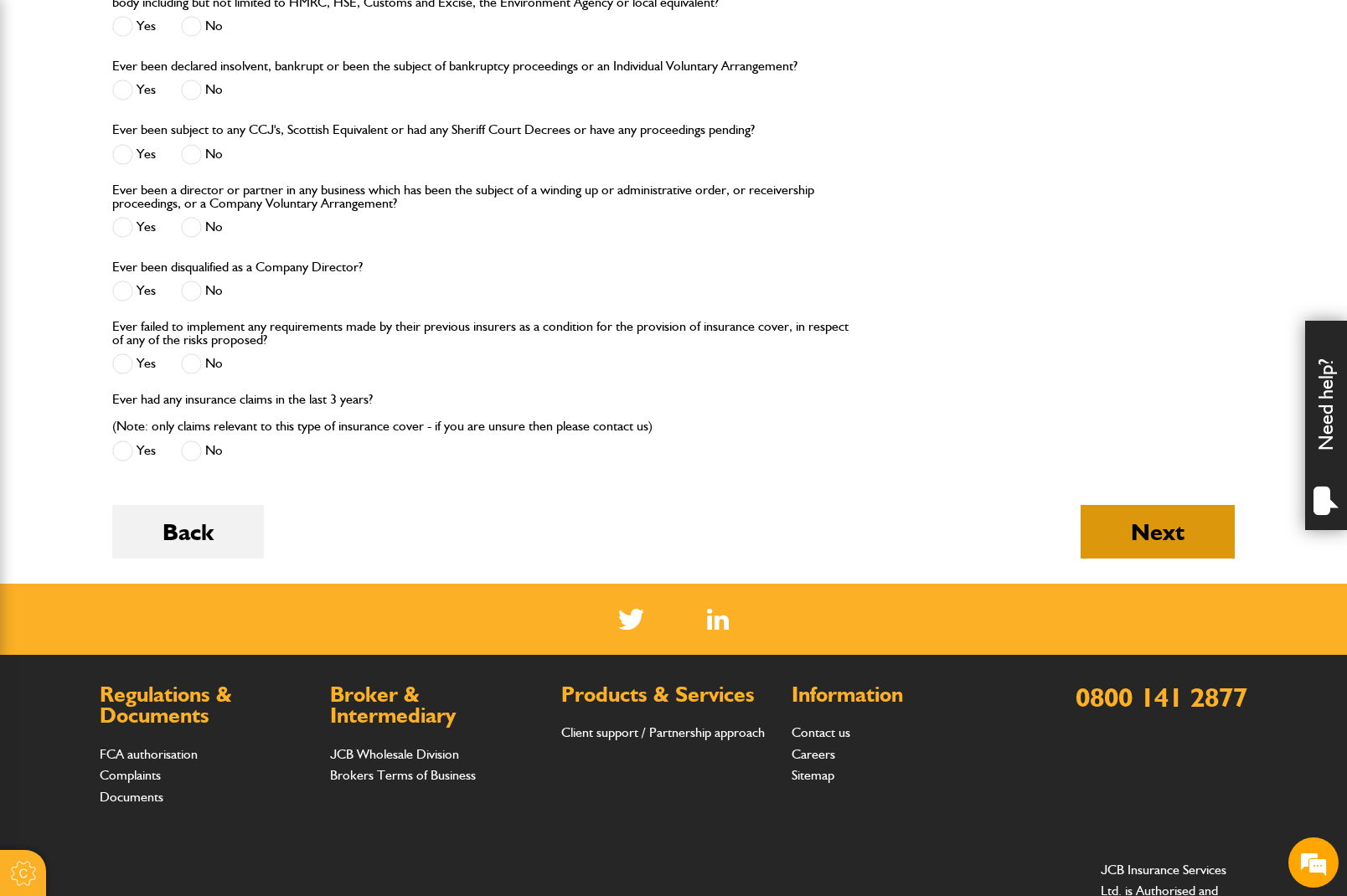 click on "Next" at bounding box center (1158, 532) 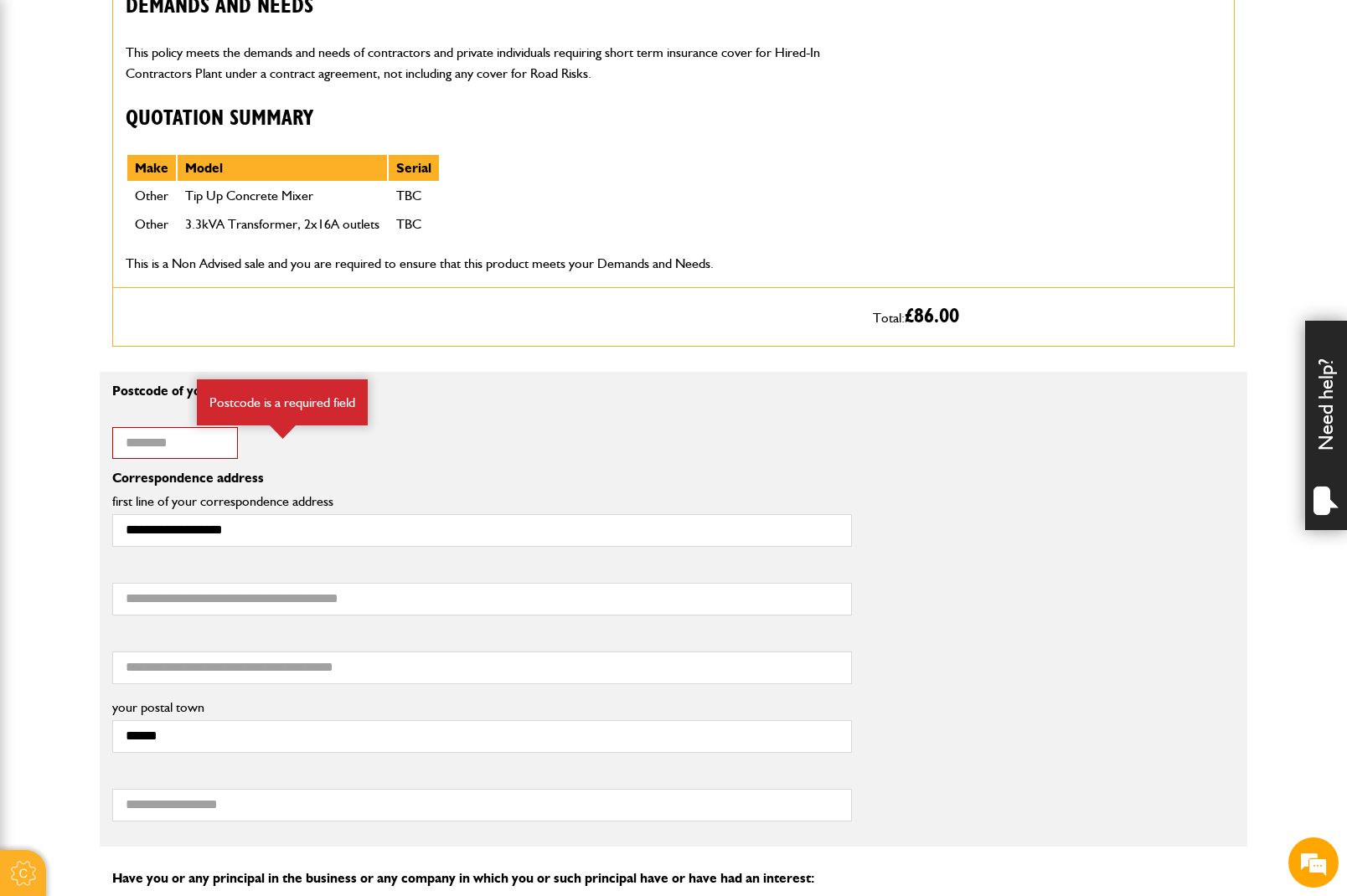scroll, scrollTop: 837, scrollLeft: 0, axis: vertical 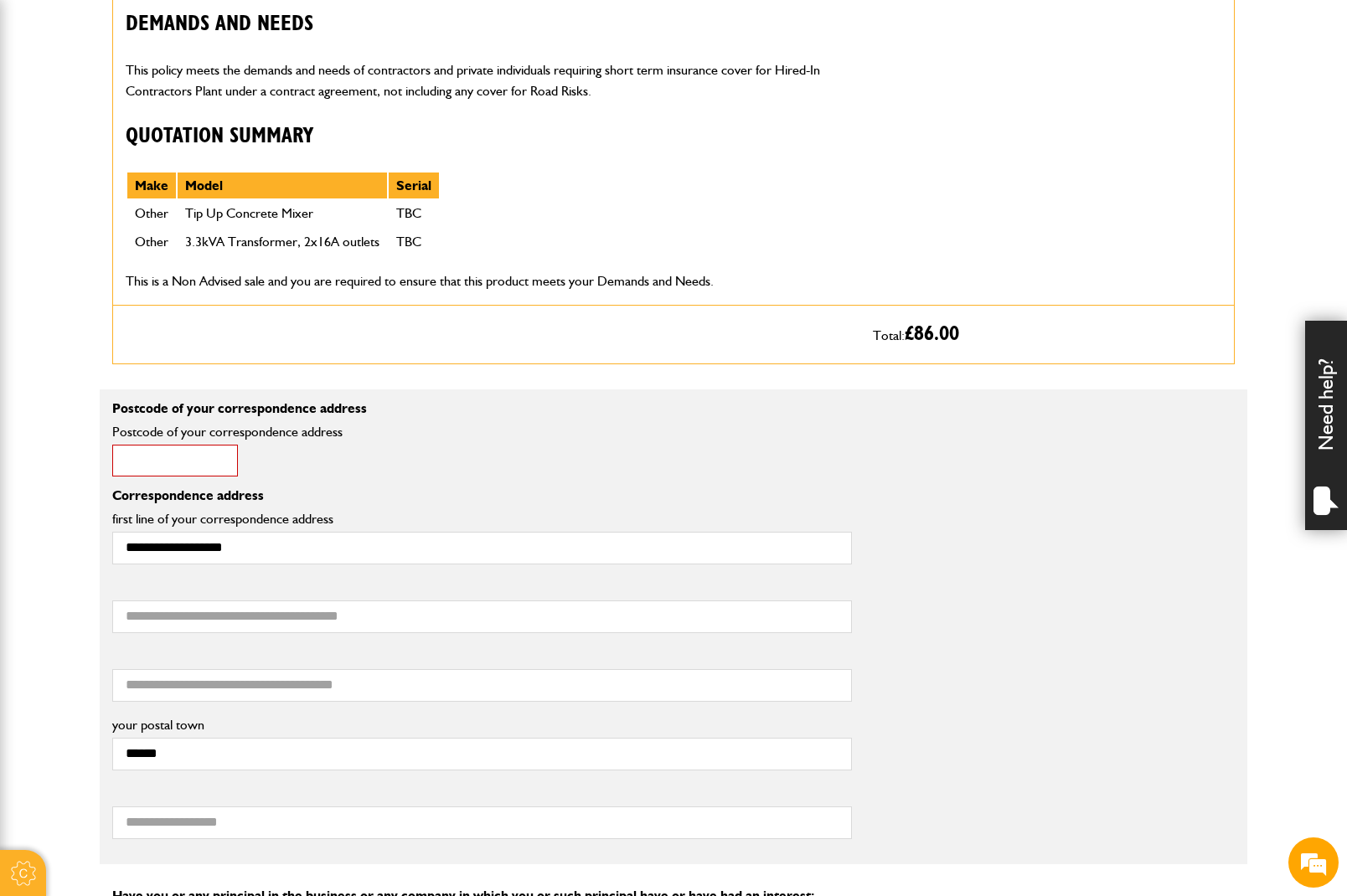click on "Postcode of your correspondence address" at bounding box center [175, 461] 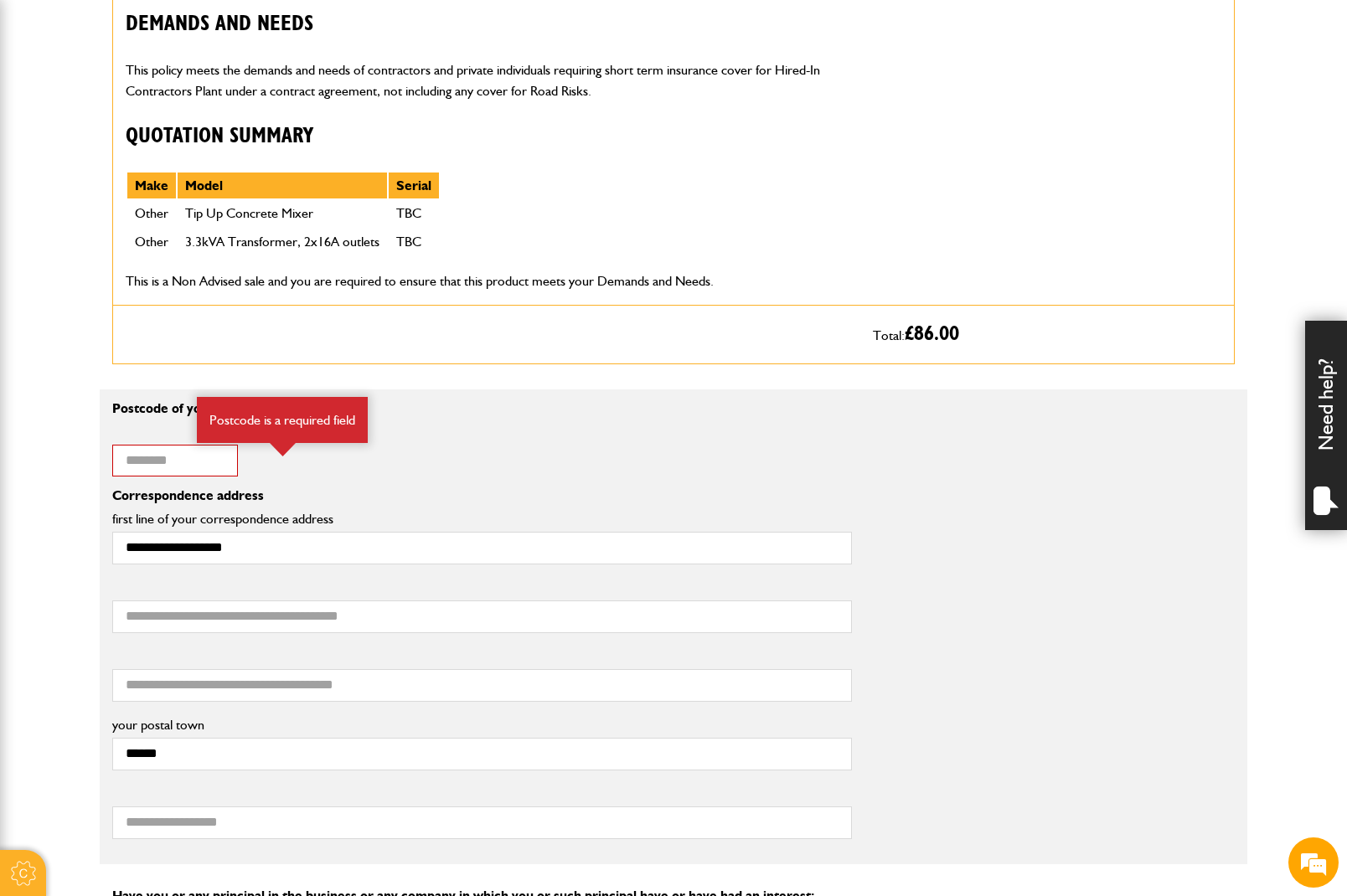 click on "Postcode of your correspondence address
Postcode is a required field" at bounding box center (482, 456) 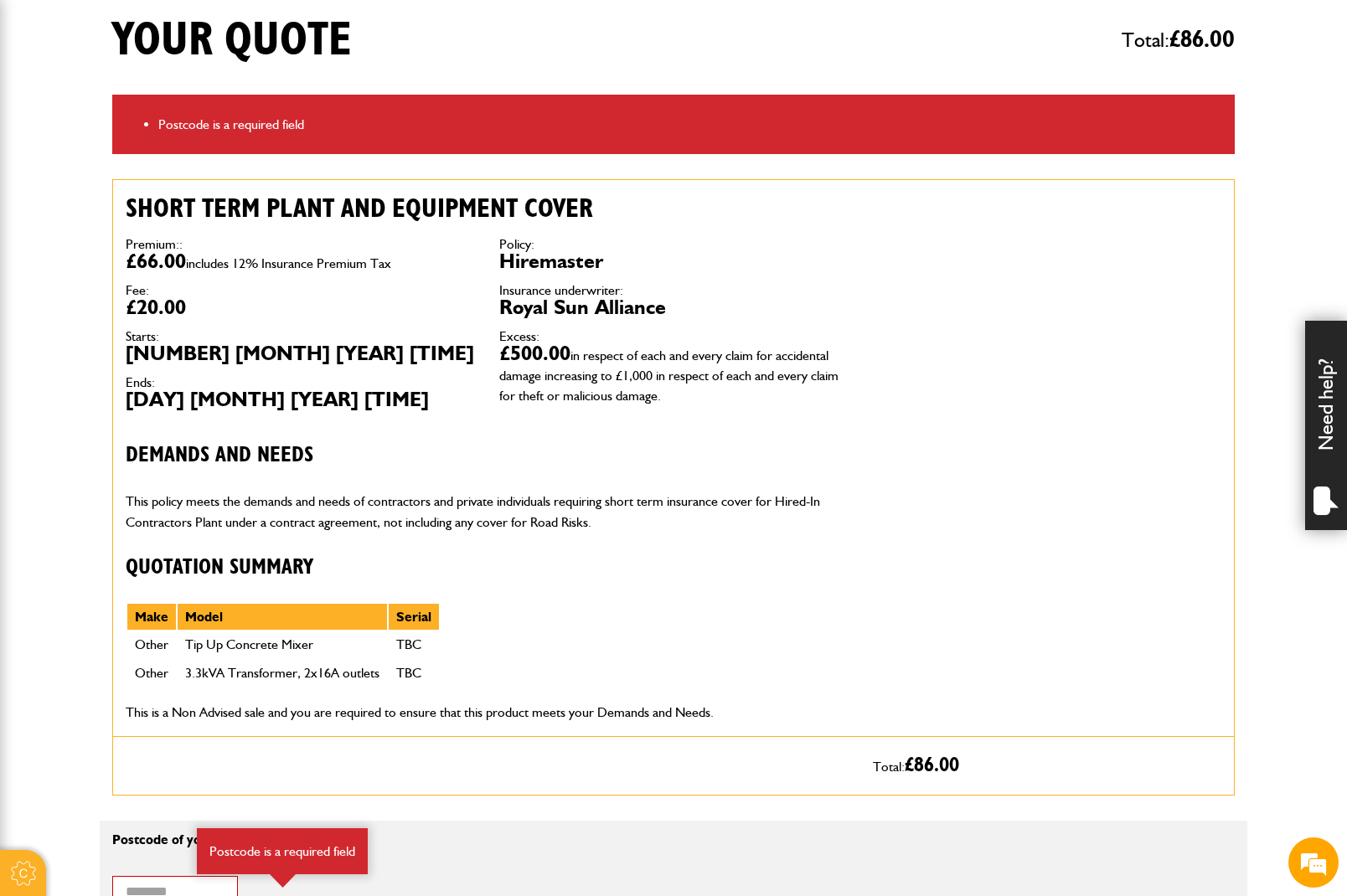 scroll, scrollTop: 837, scrollLeft: 0, axis: vertical 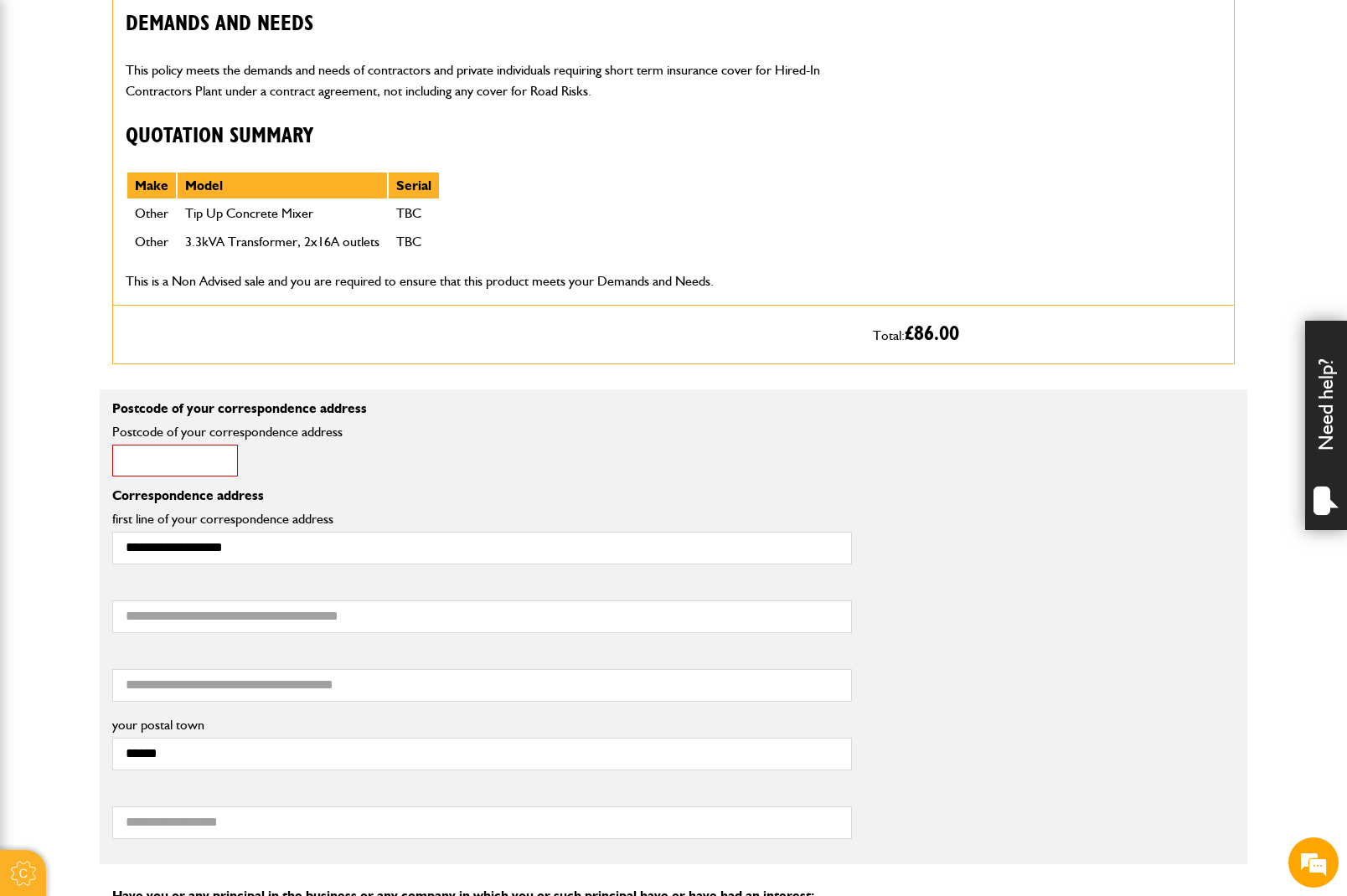 paste on "******" 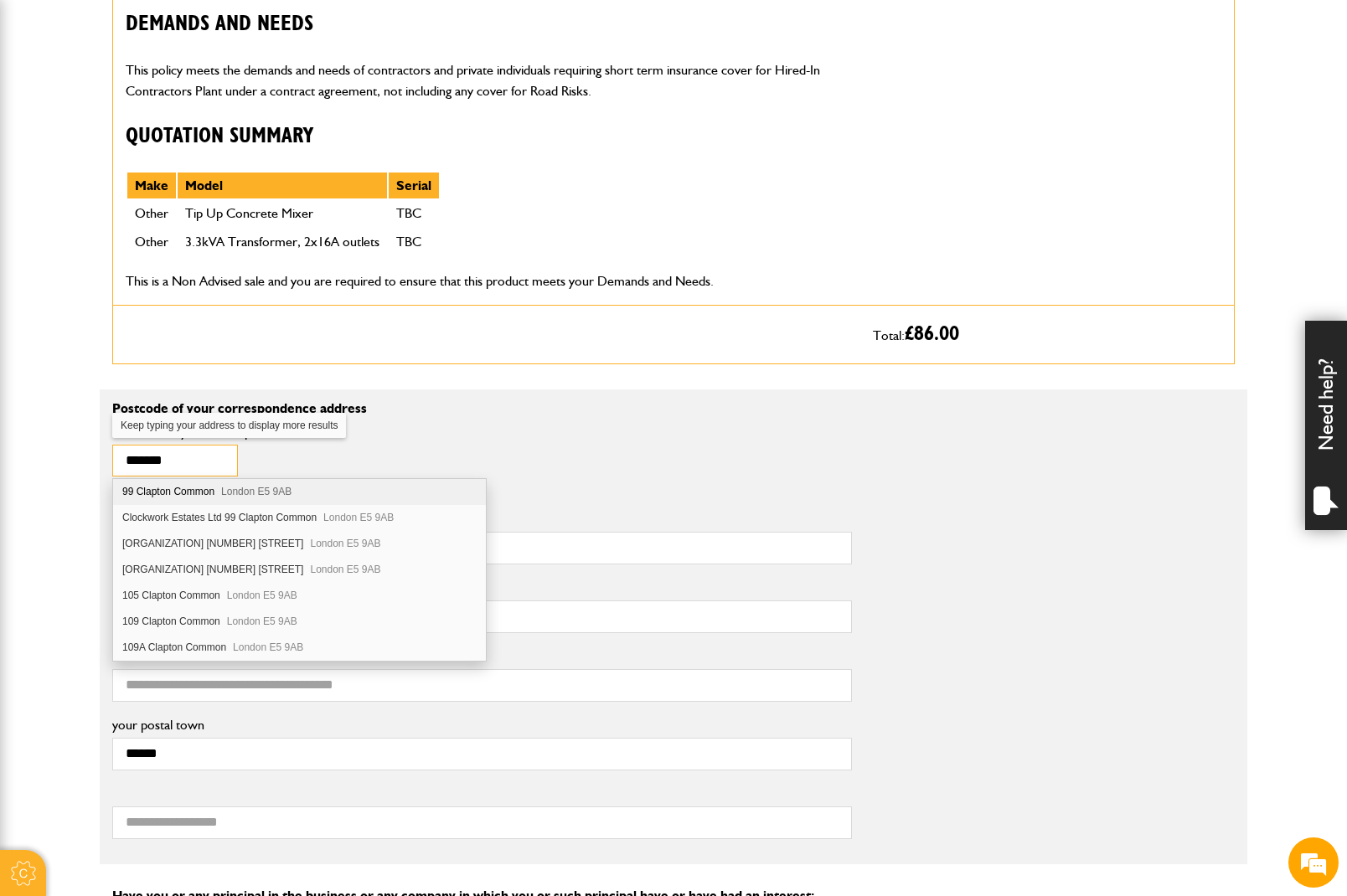 type on "******" 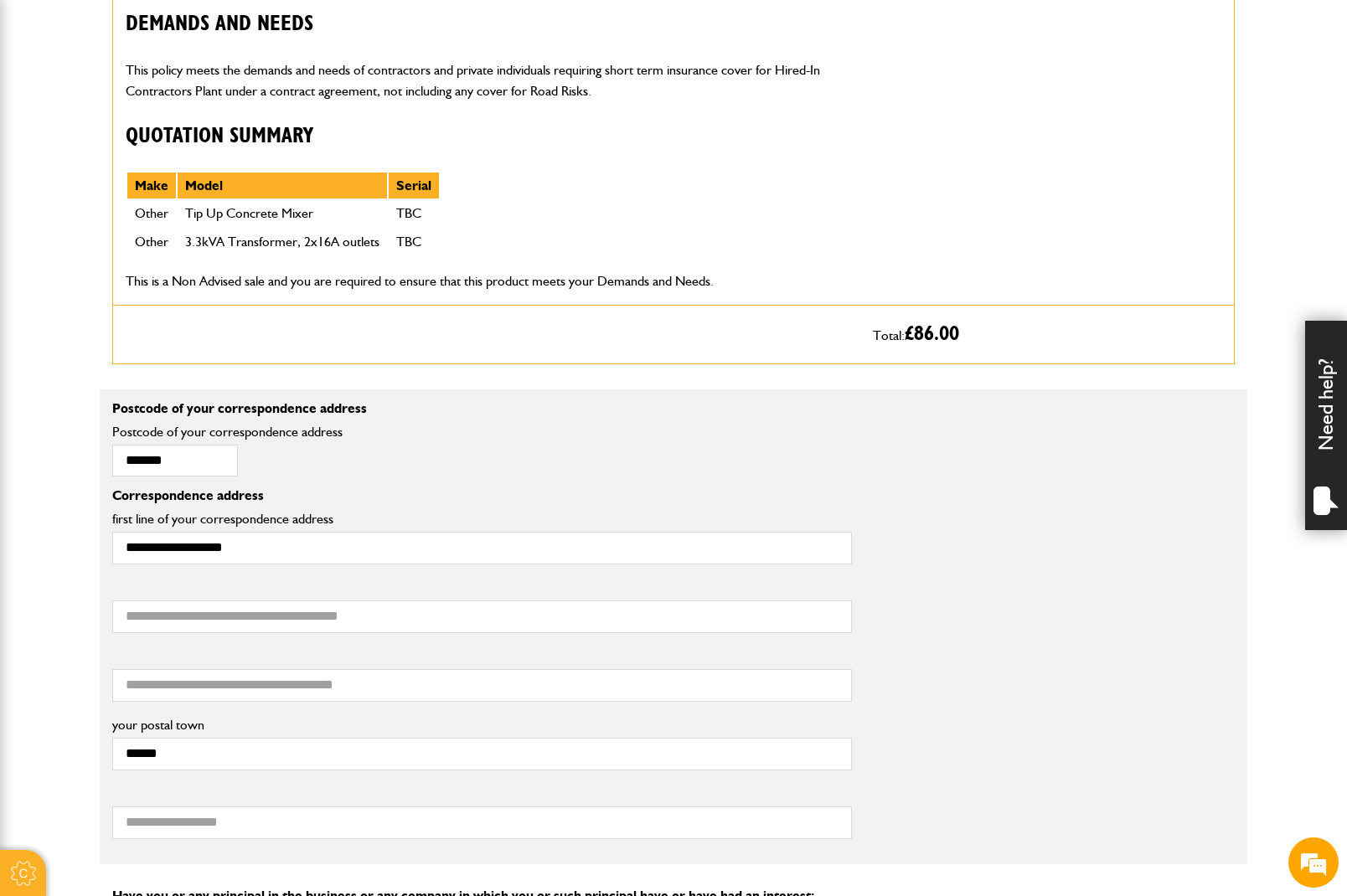 click on "******
Postcode of your correspondence address
Postcode is a required field" at bounding box center (482, 456) 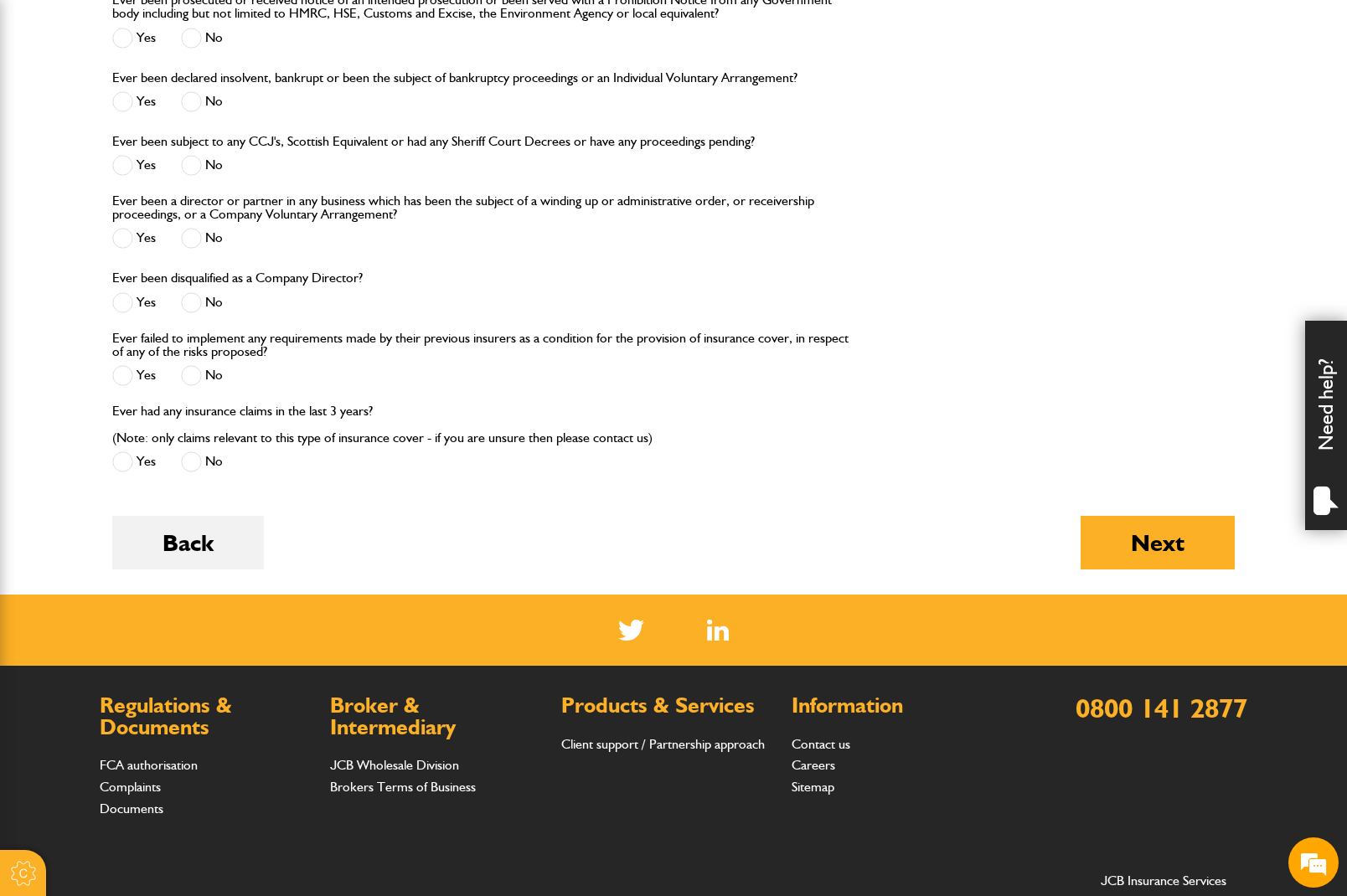 scroll, scrollTop: 1926, scrollLeft: 0, axis: vertical 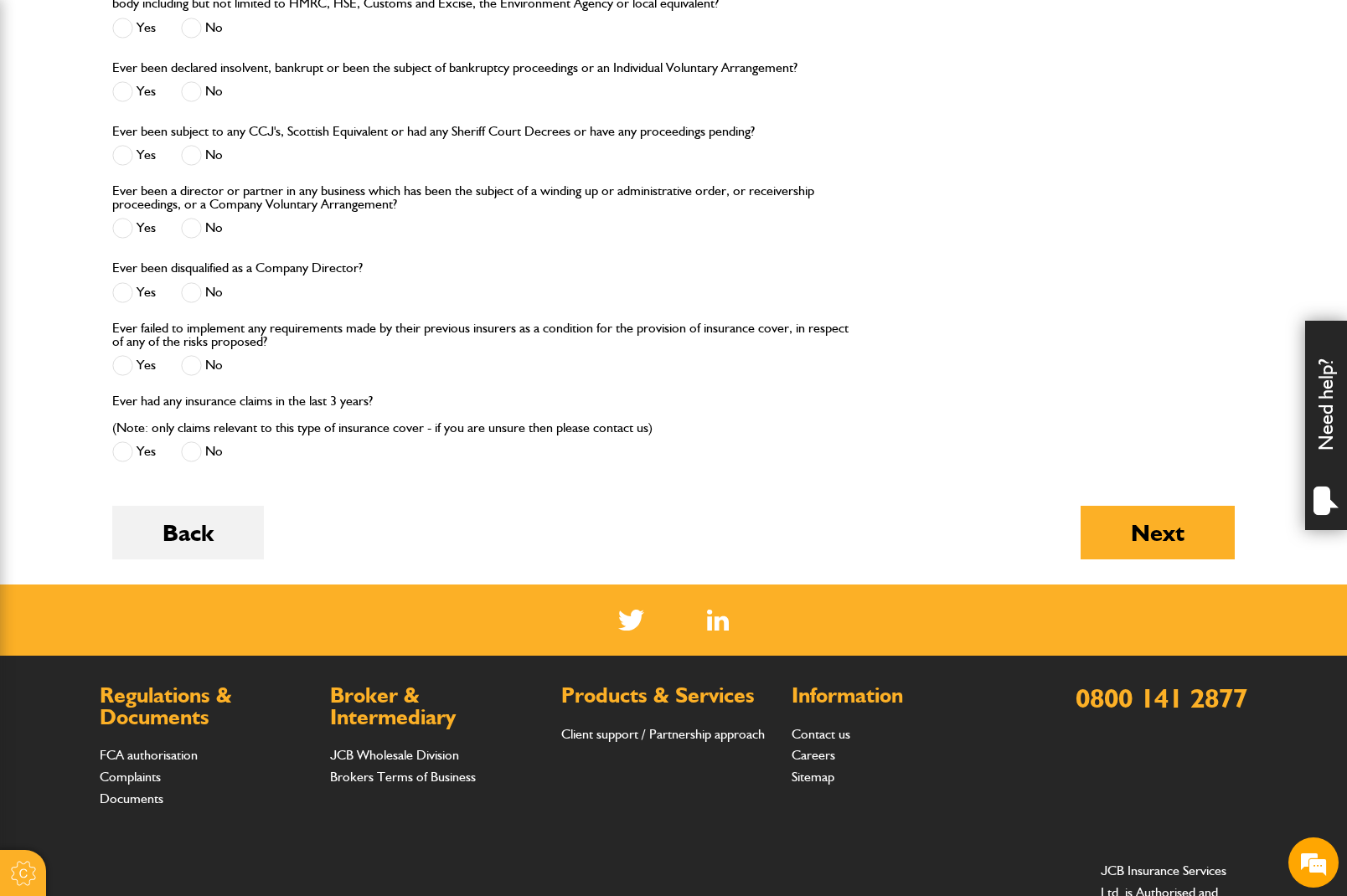 click on "Next" at bounding box center [1158, 533] 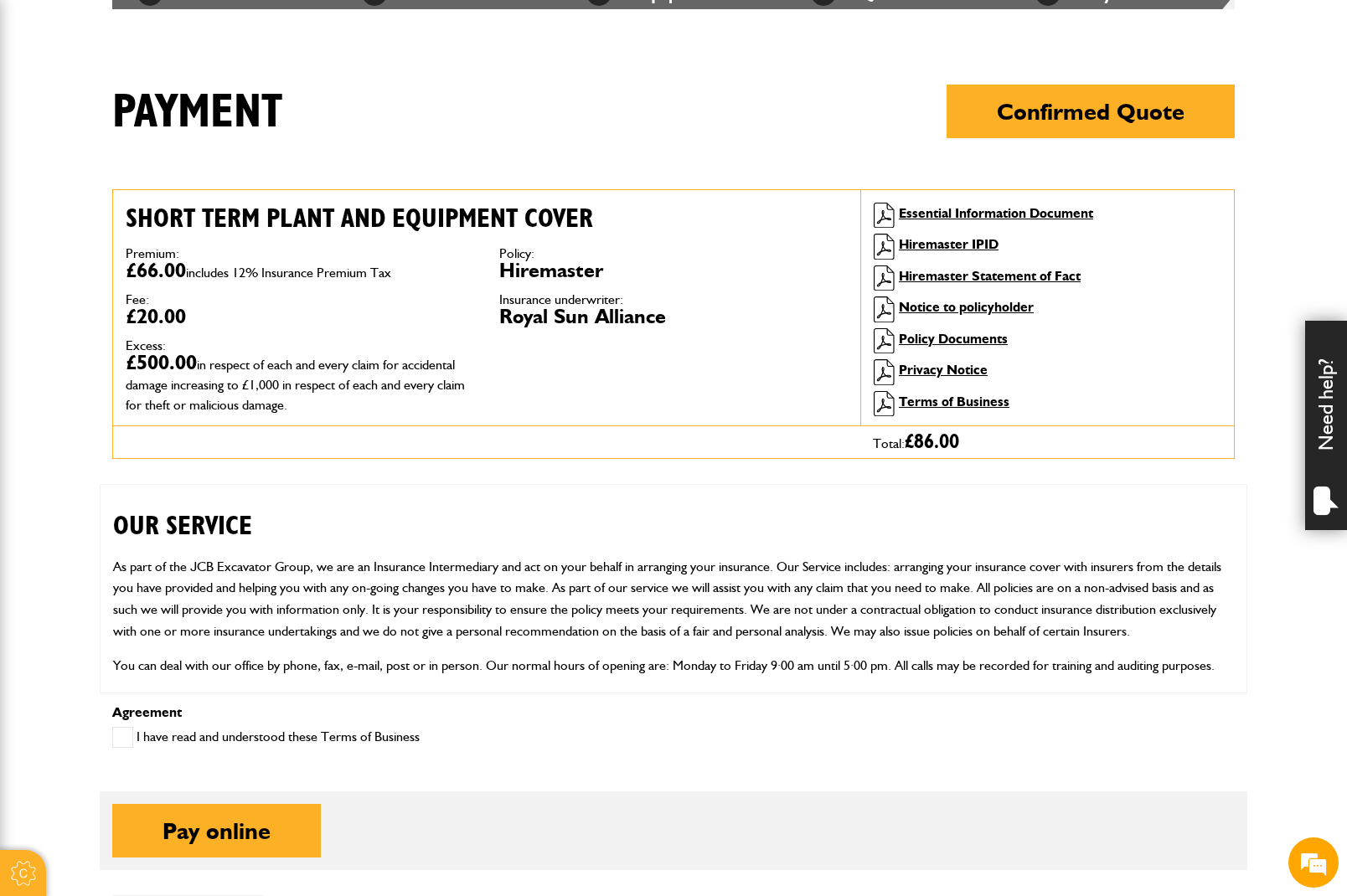 scroll, scrollTop: 335, scrollLeft: 0, axis: vertical 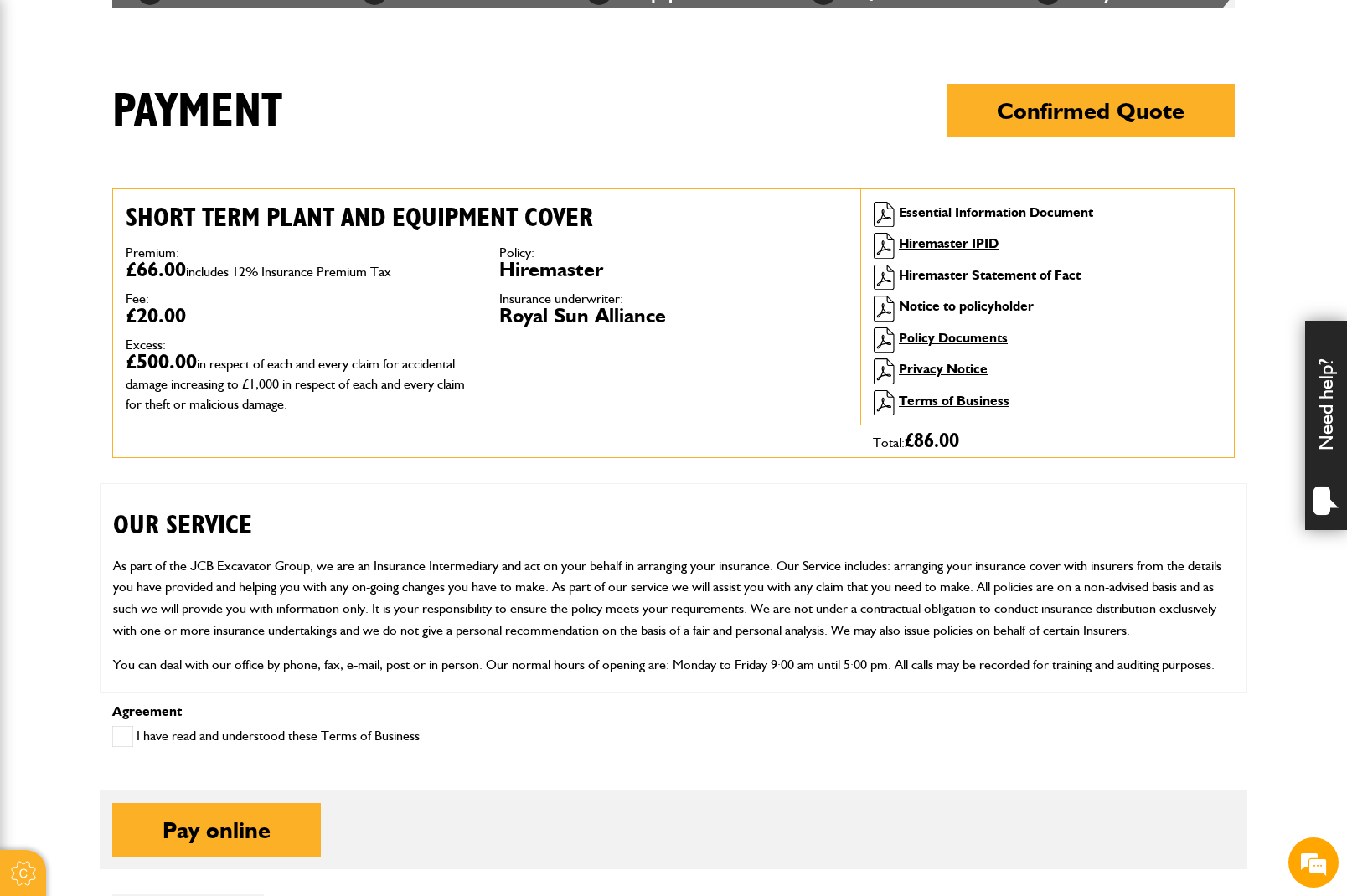 click on "Essential Information Document" at bounding box center (996, 212) 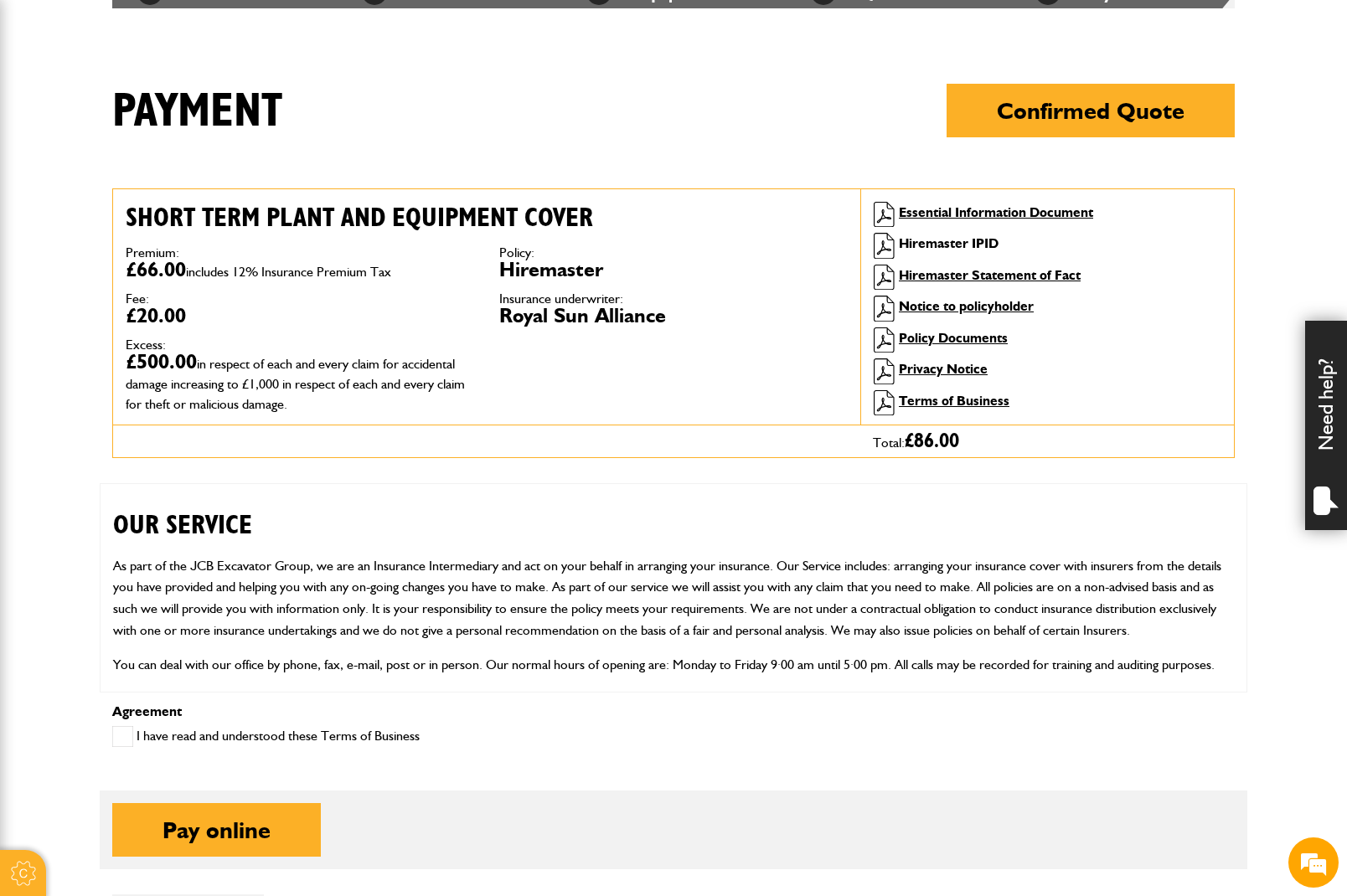 click on "Hiremaster IPID" at bounding box center [948, 243] 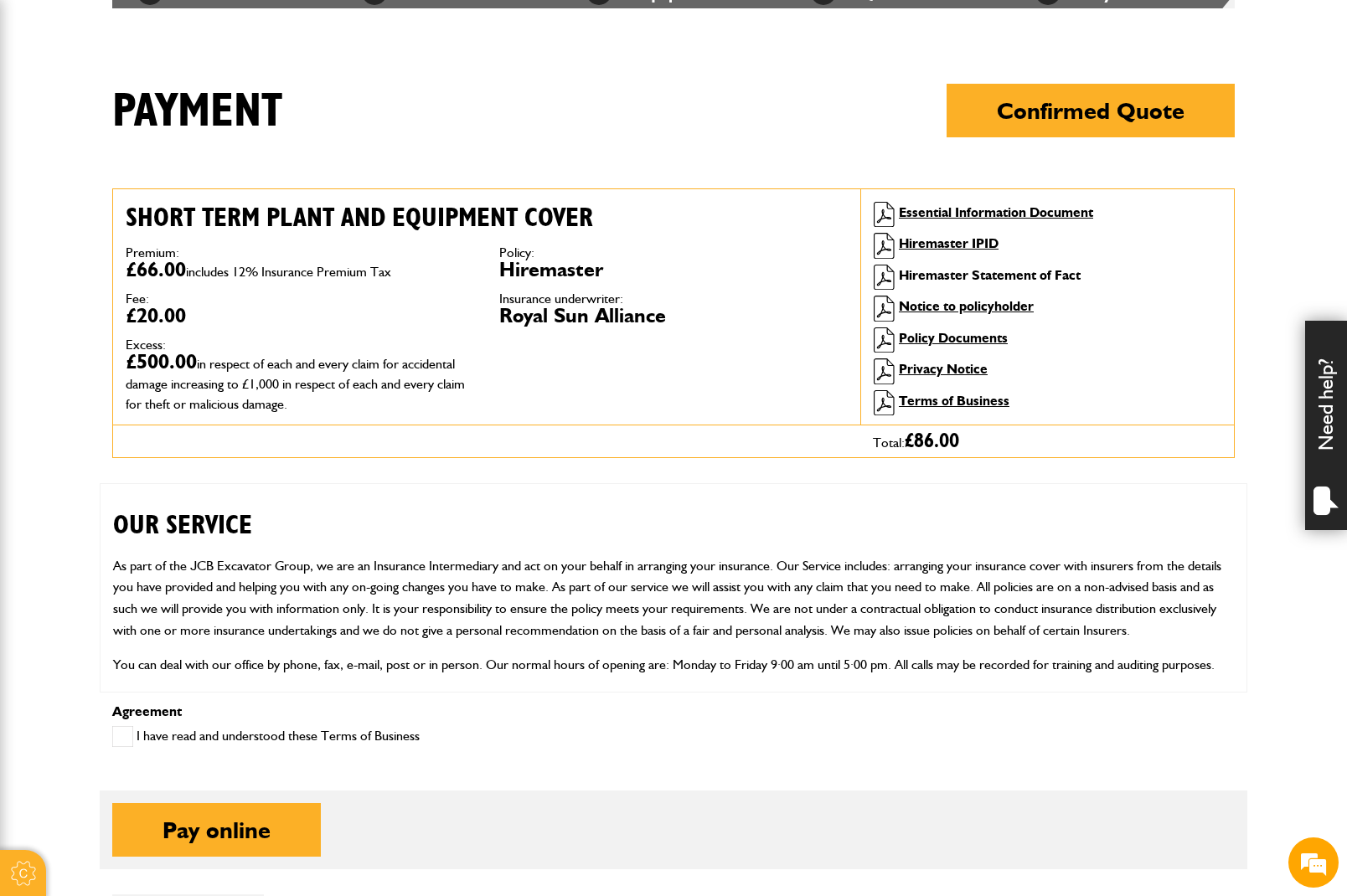 click on "Hiremaster Statement of Fact" at bounding box center (989, 275) 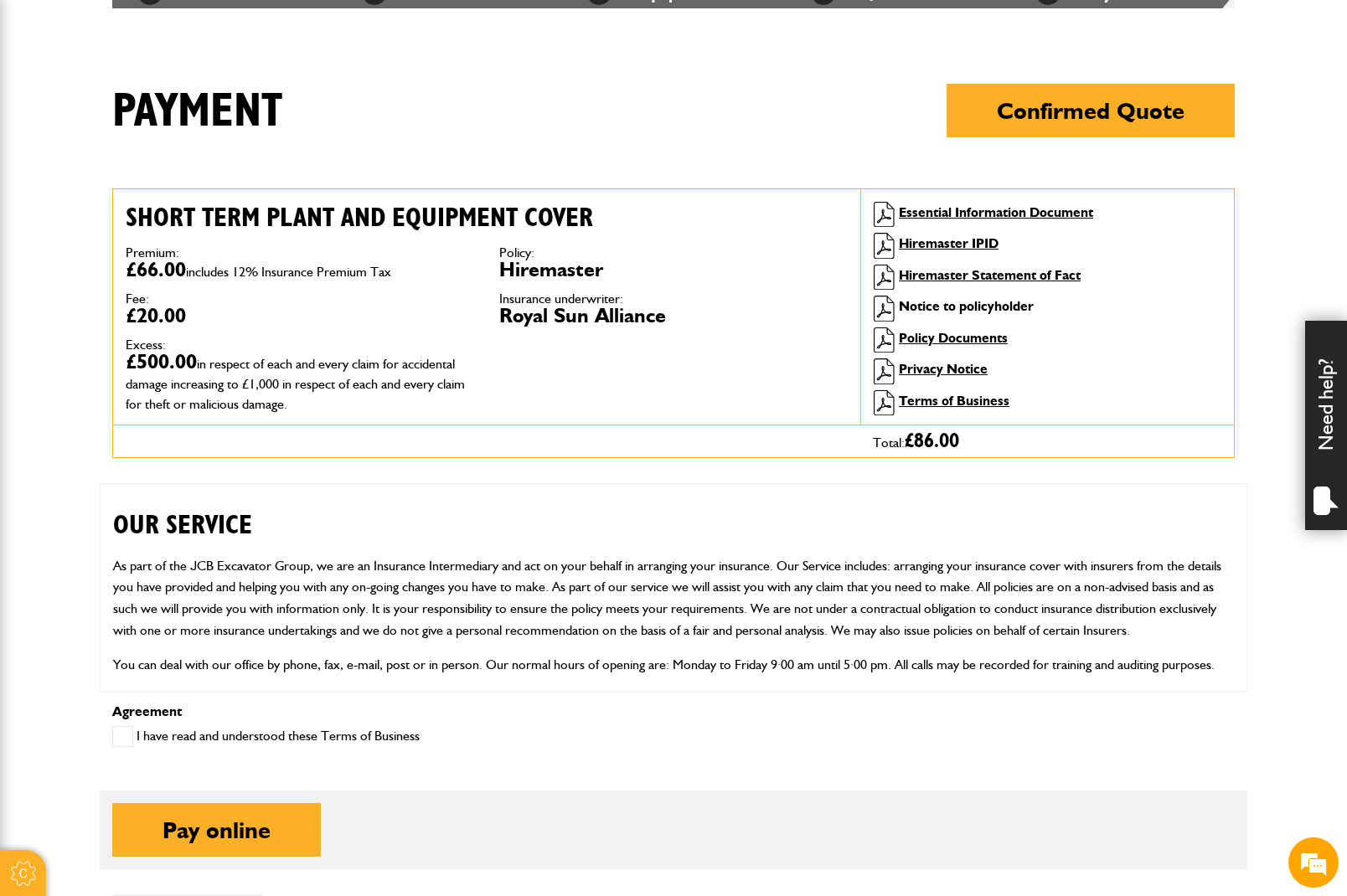 click on "Notice to policyholder" at bounding box center (966, 306) 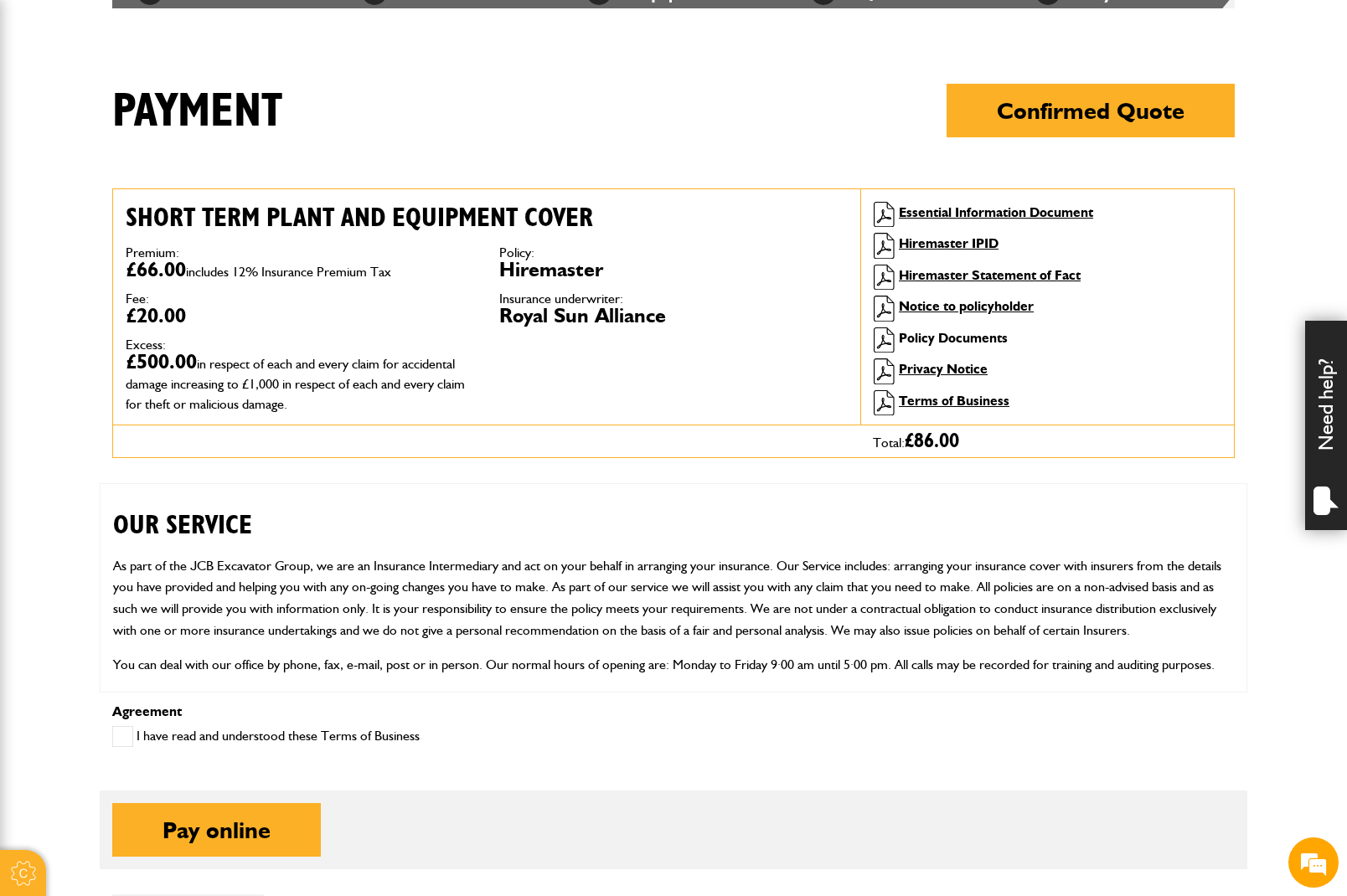 click on "Policy Documents" at bounding box center [953, 337] 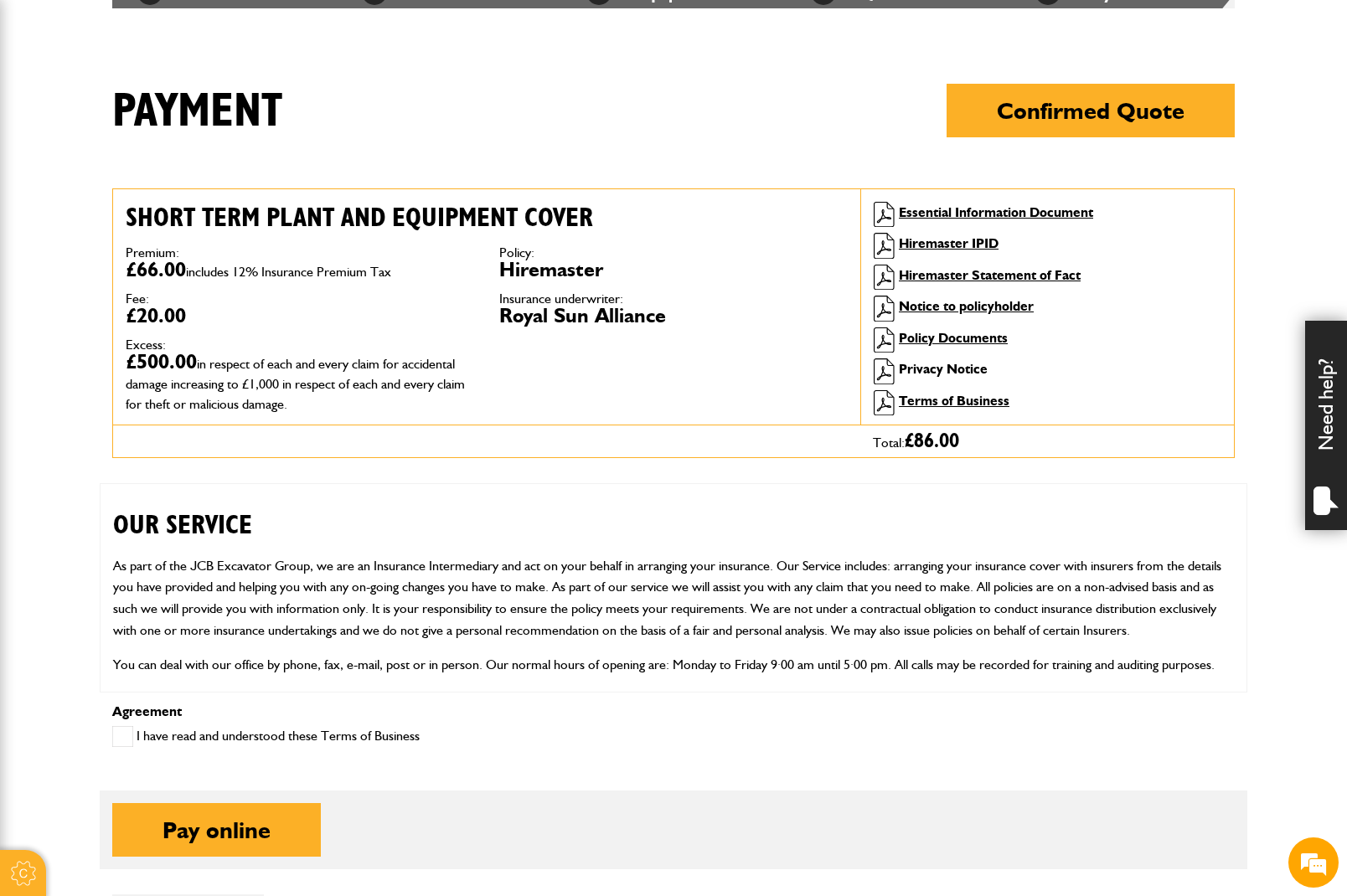 click on "Privacy Notice" at bounding box center (943, 368) 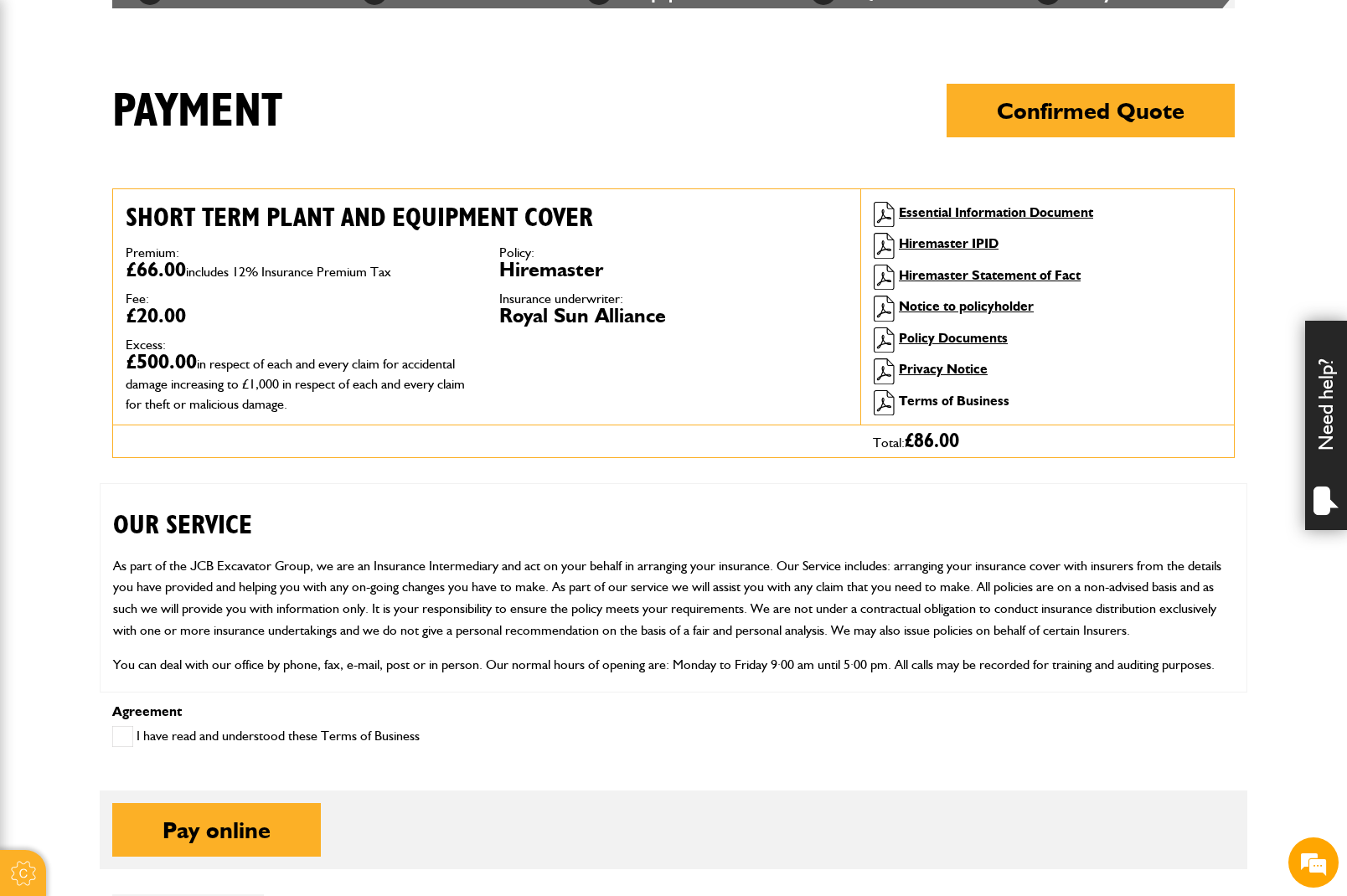 click on "Terms of Business" at bounding box center (954, 400) 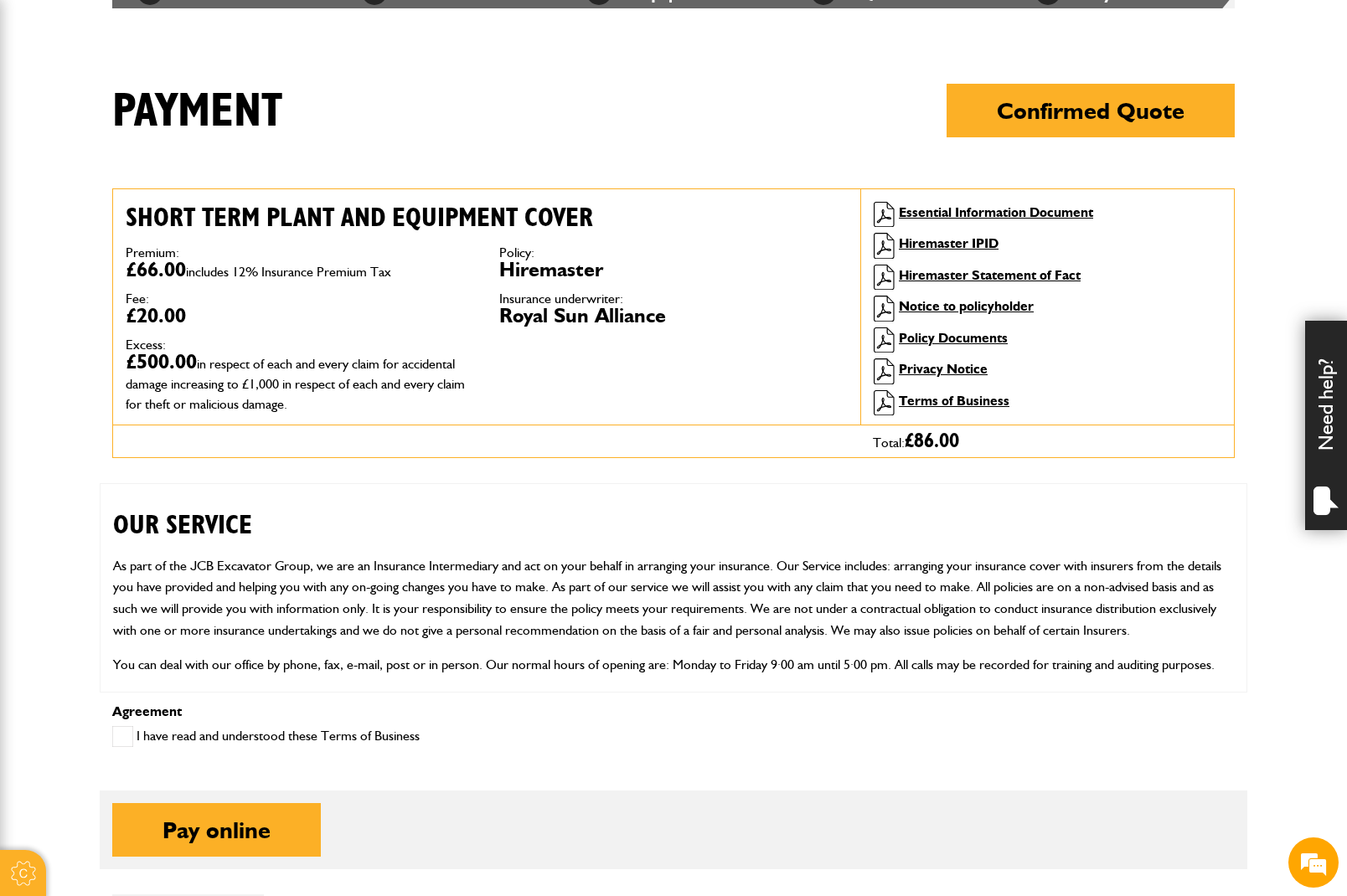 click on "Cookie Options You can control which cookies we use with the form below. Please see our  cookie policy  for more information. Allow all Essential These cookies are needed for essential functions. They can't be switched off and they don't store any of your information. Analytics These cookies gather anonymous usage information and they don't store any of your information. Switching off these cookies will mean we can't gather information to improve your experience of using our site. Functional These cookies enable basic functionality. Switching off these cookies will mean that areas of our website can't work properly. Advertising These cookies help us to learn what you're interested in so we can show you relevant adverts. Switching off these cookies will mean we can't show you any personalised adverts. Personalisation These cookies help us to learn what you're interested in so we can show you relevant content while you use our site. Save preferences
You are logged in as  [FIRST] [LAST]
Quotes" at bounding box center (674, 557) 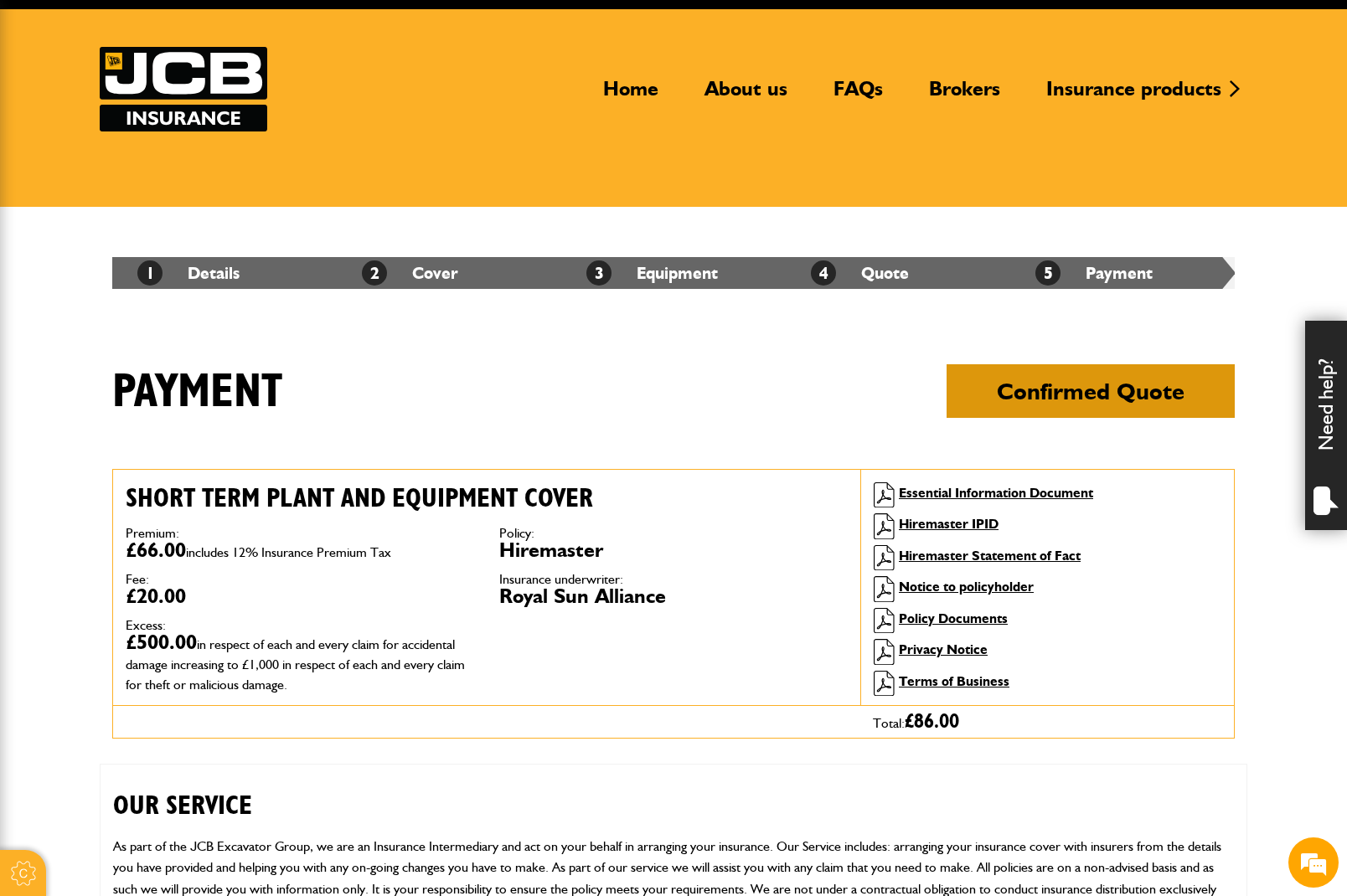 scroll, scrollTop: 84, scrollLeft: 0, axis: vertical 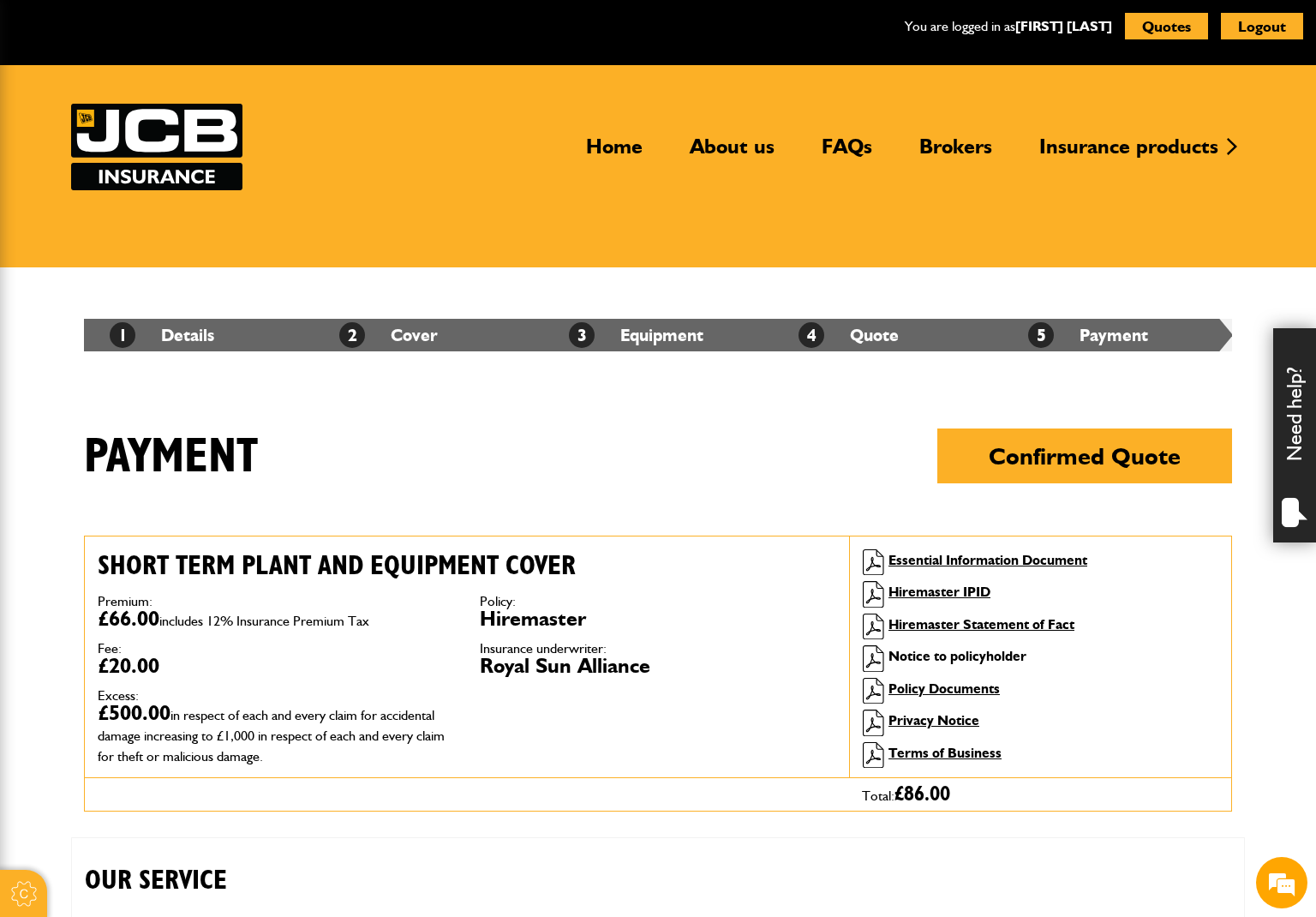 click on "Notice to policyholder" at bounding box center [957, 656] 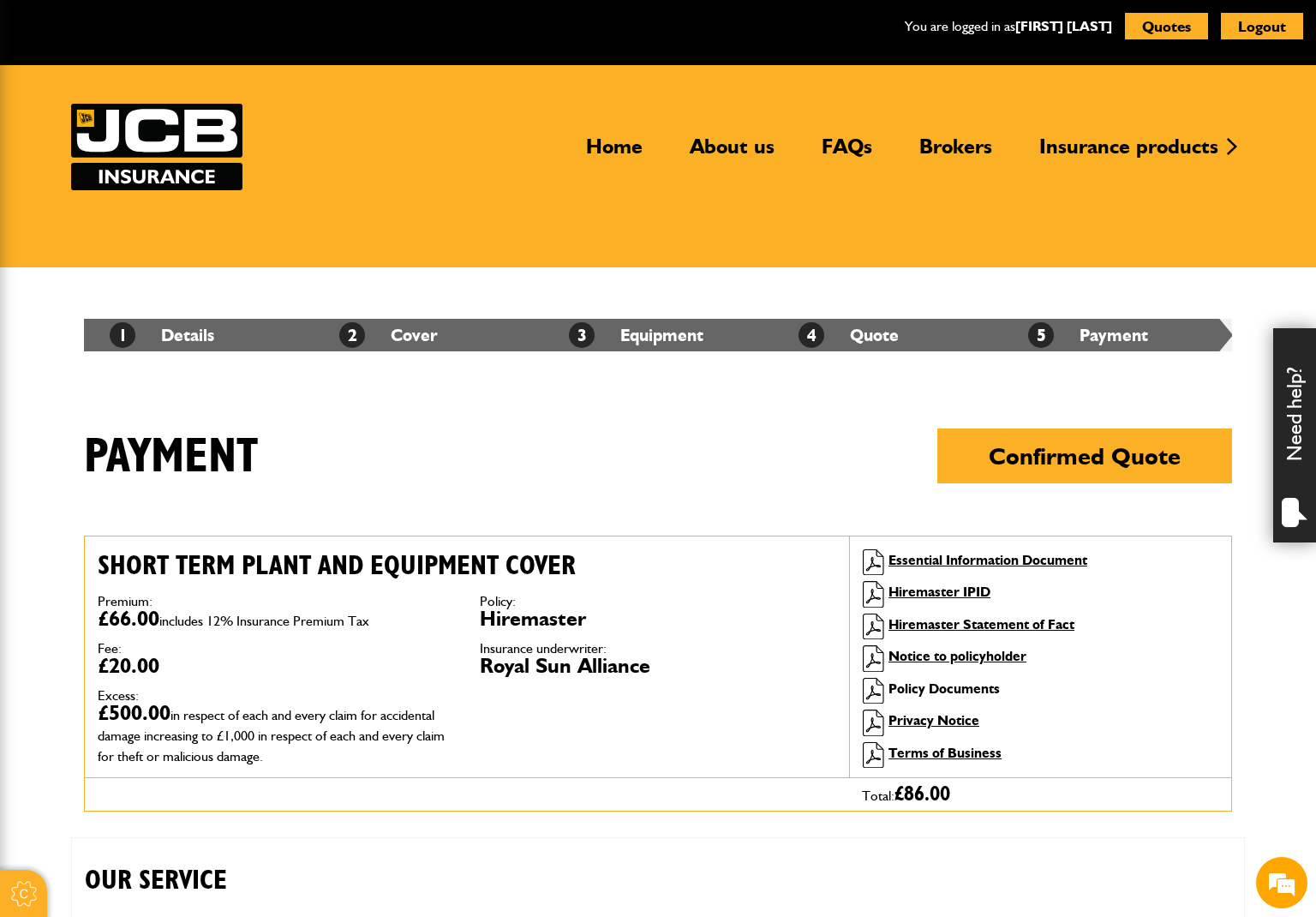 click on "Policy Documents" at bounding box center [944, 688] 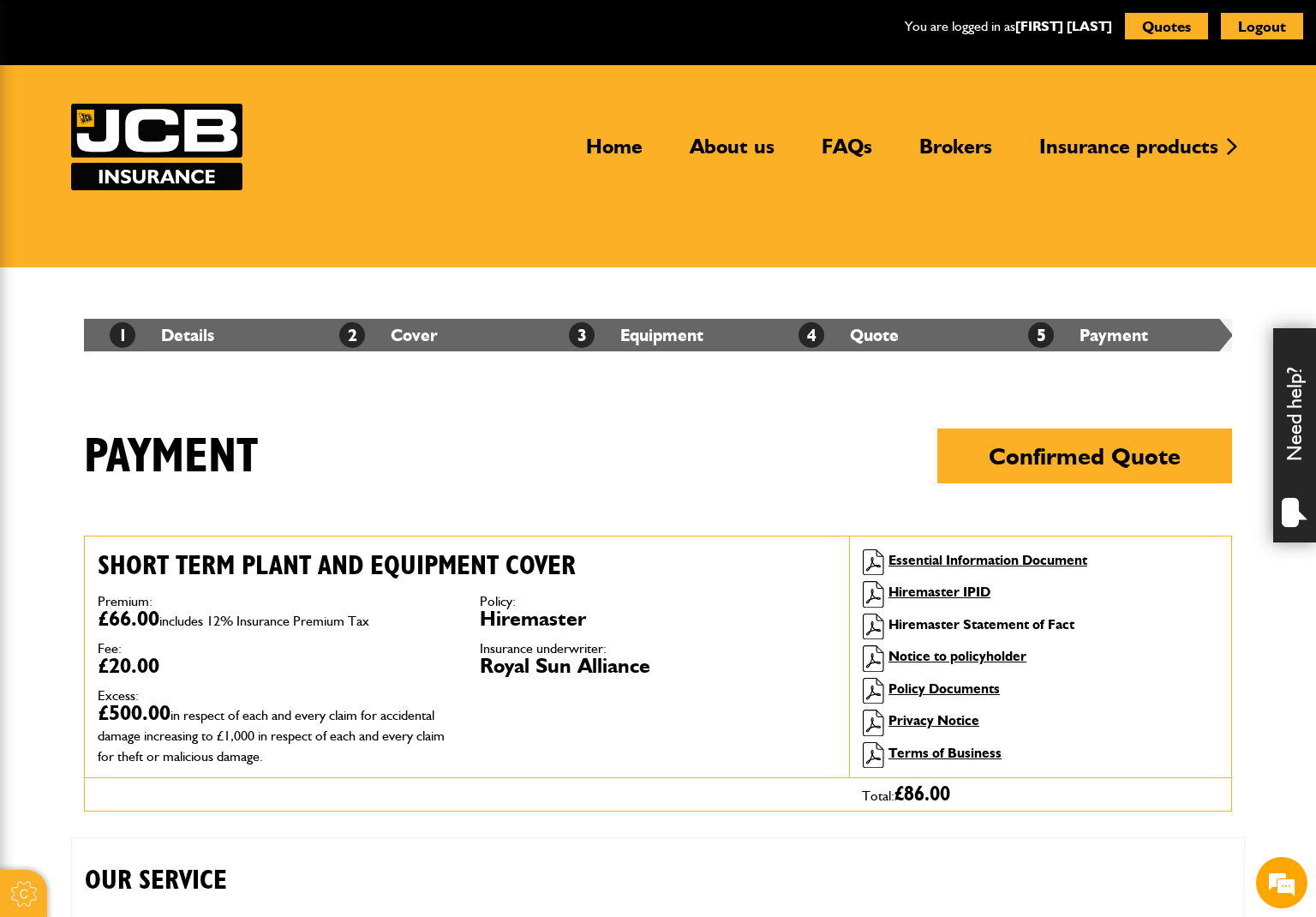 click on "Hiremaster Statement of Fact" at bounding box center [981, 624] 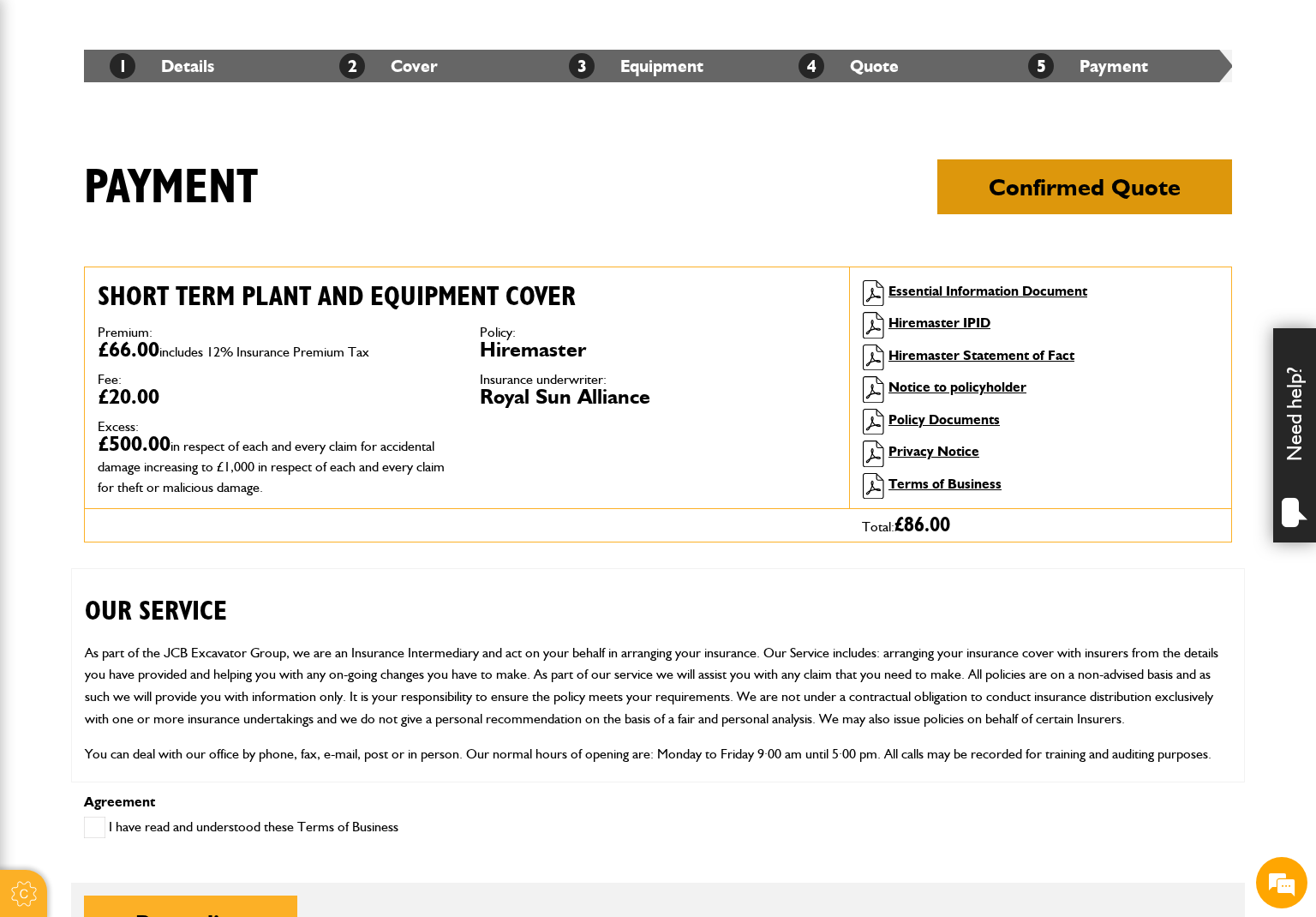 scroll, scrollTop: 171, scrollLeft: 0, axis: vertical 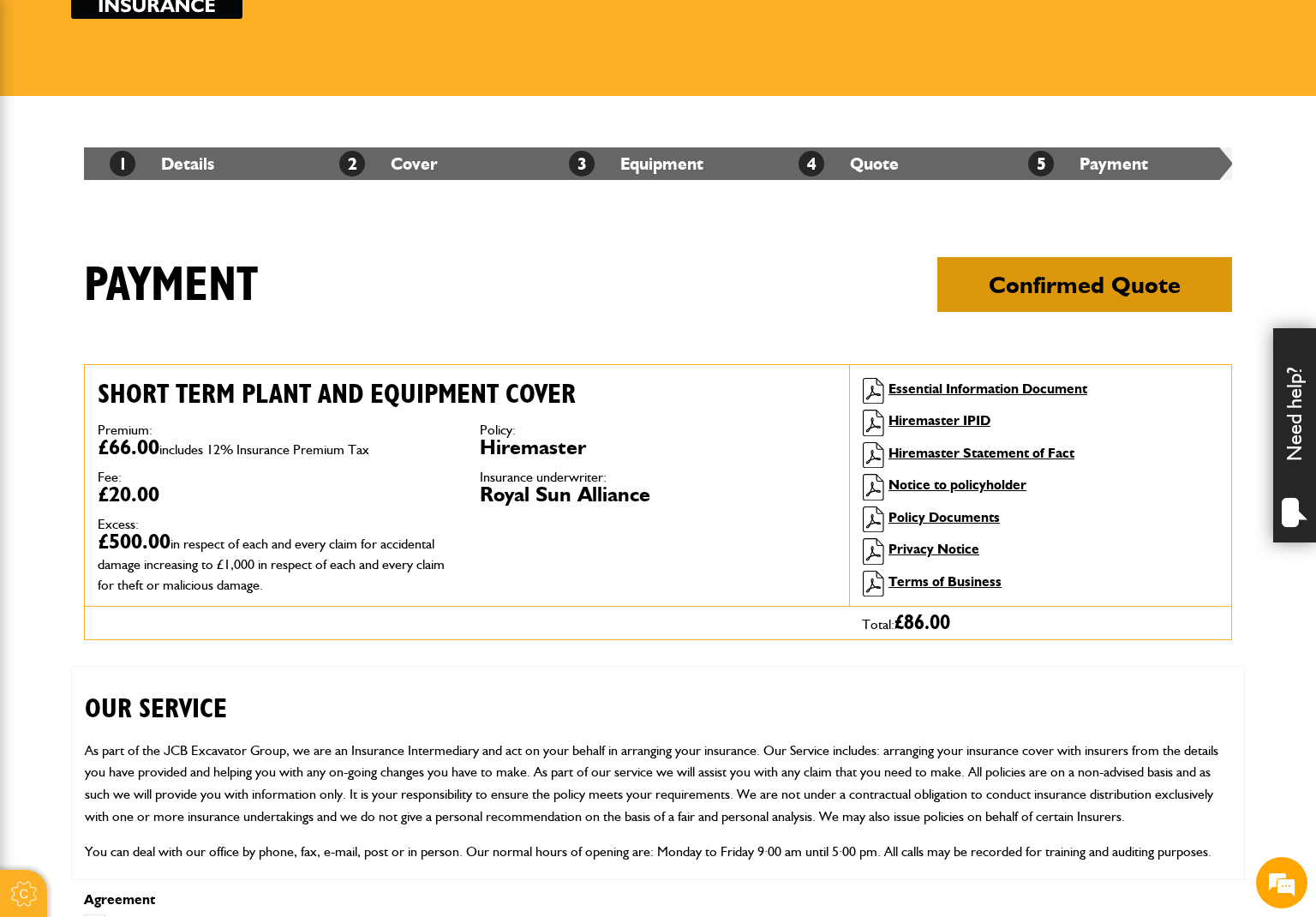 click on "Confirmed Quote" at bounding box center [1085, 285] 